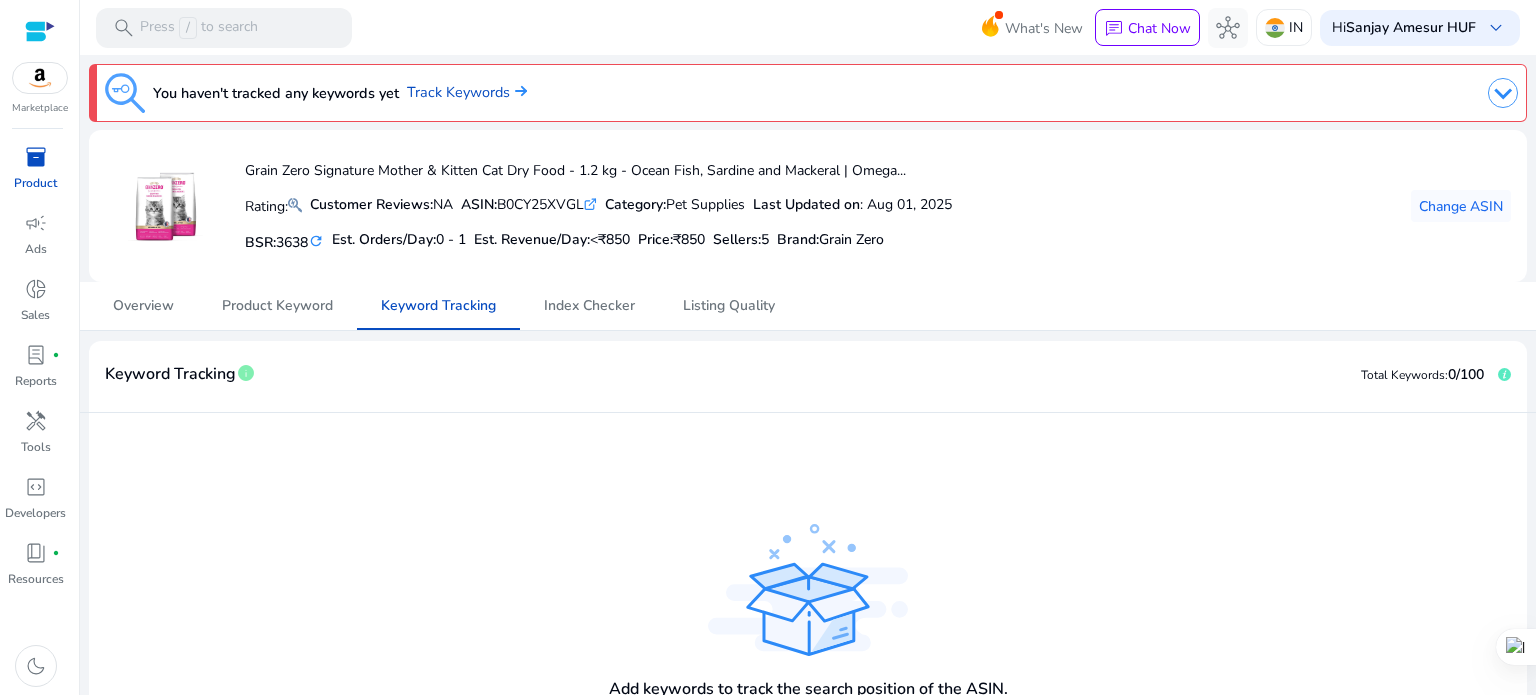 scroll, scrollTop: 0, scrollLeft: 0, axis: both 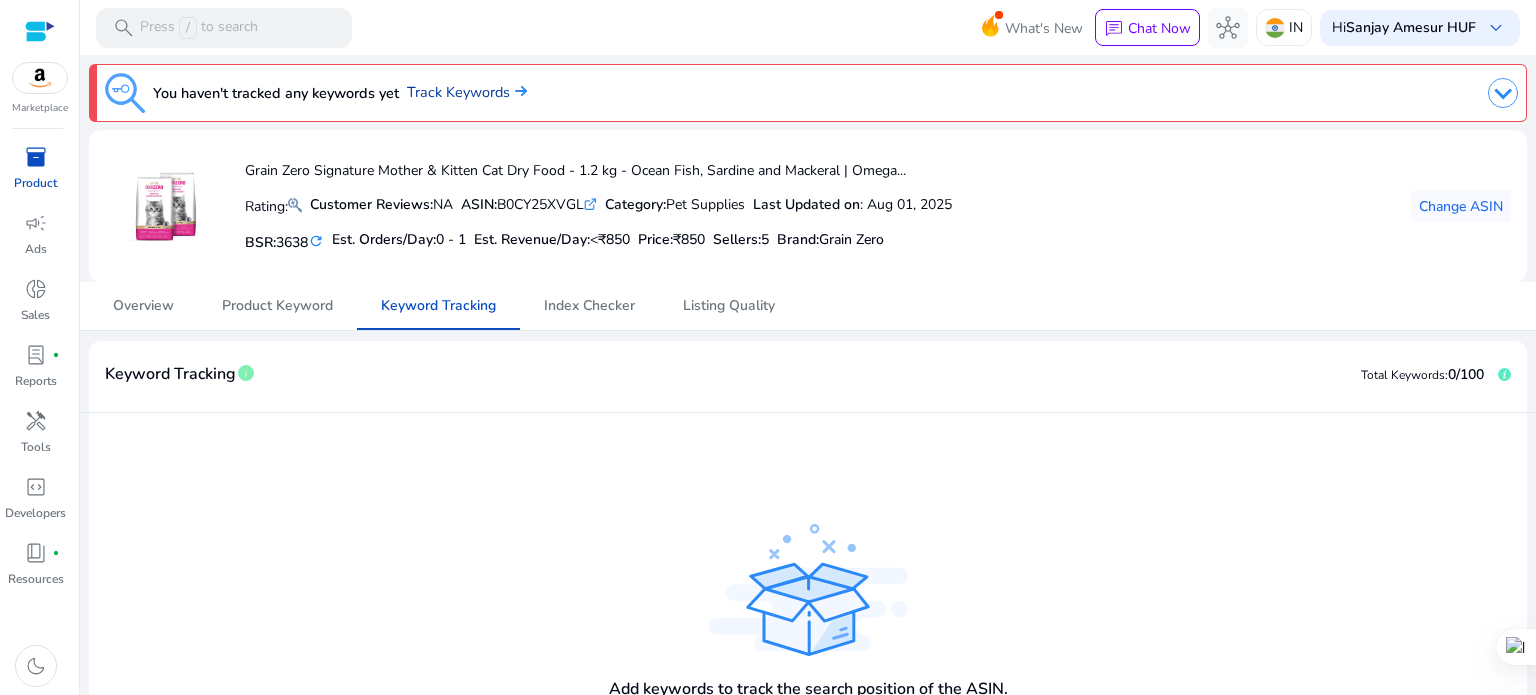 click on "Track Keywords" 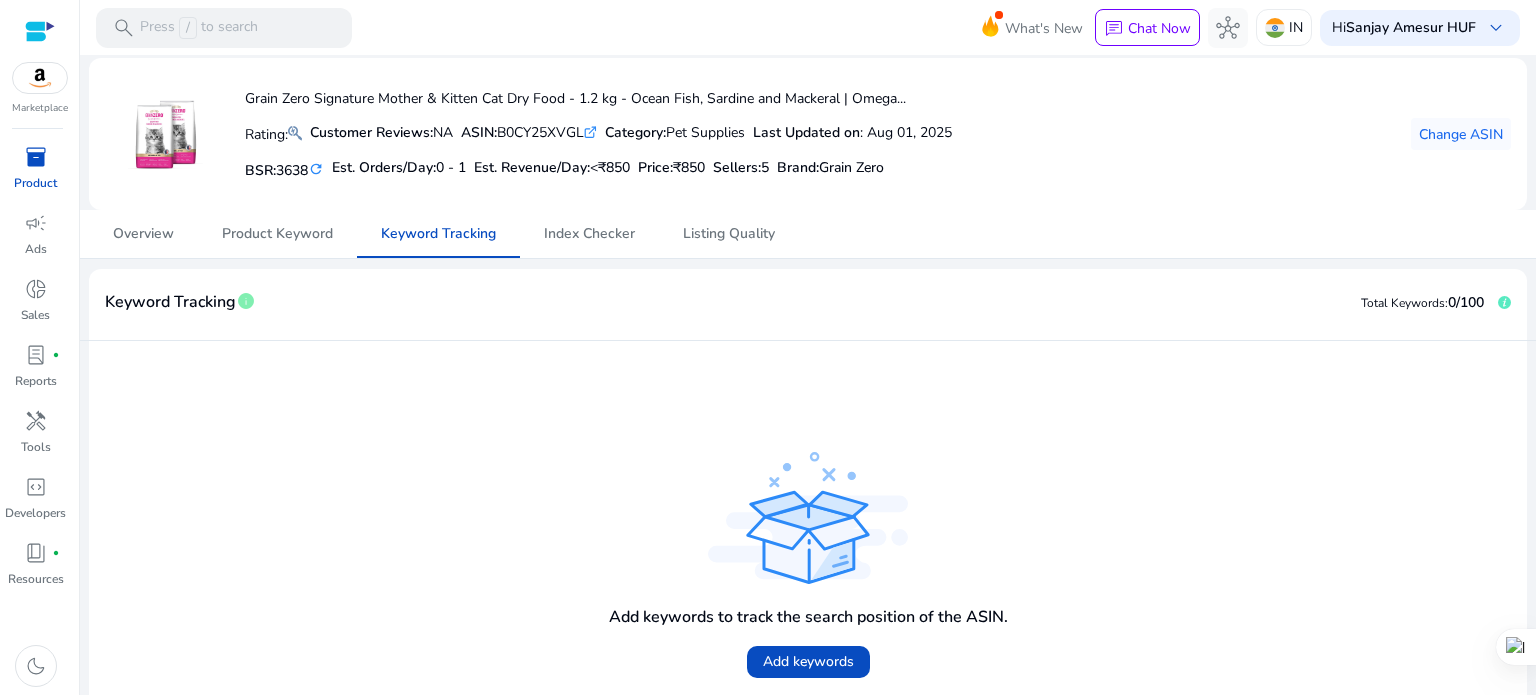 scroll, scrollTop: 121, scrollLeft: 0, axis: vertical 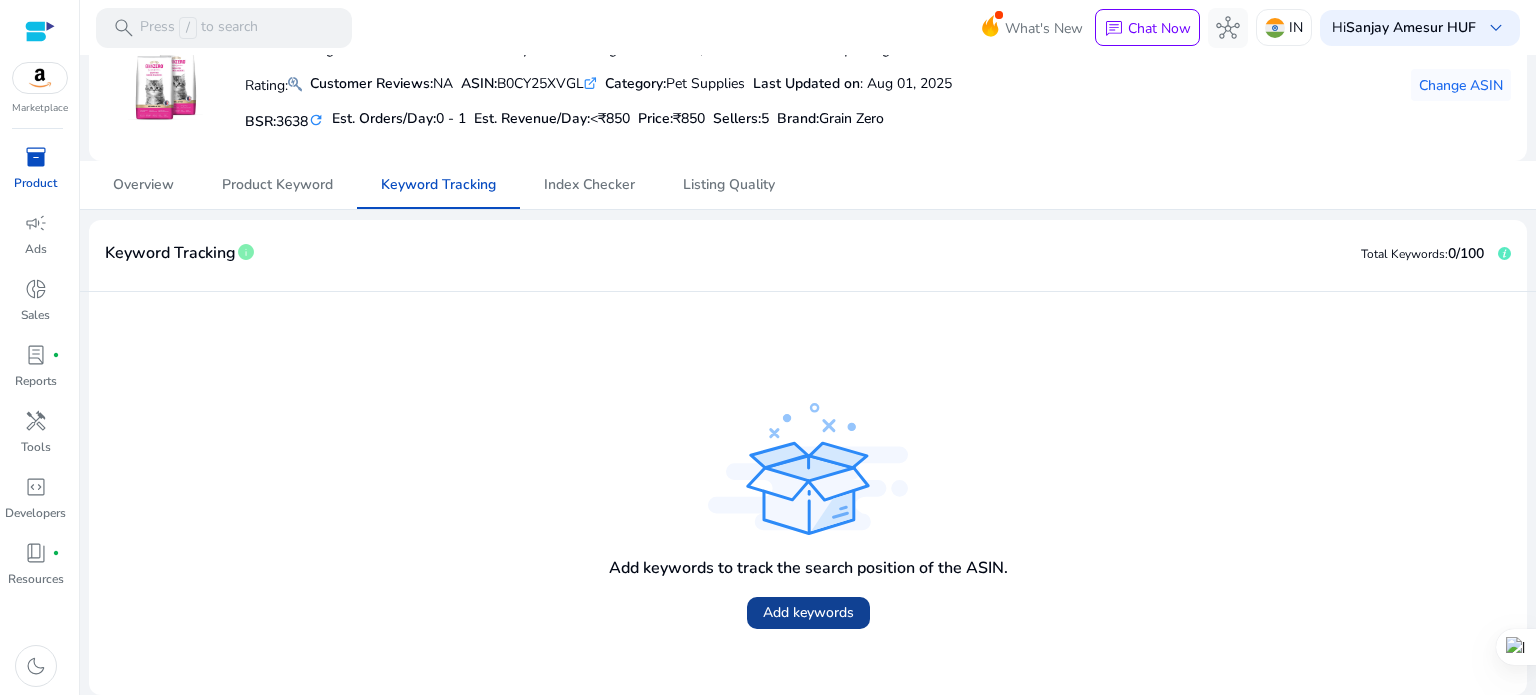 click on "Add keywords" at bounding box center [808, 612] 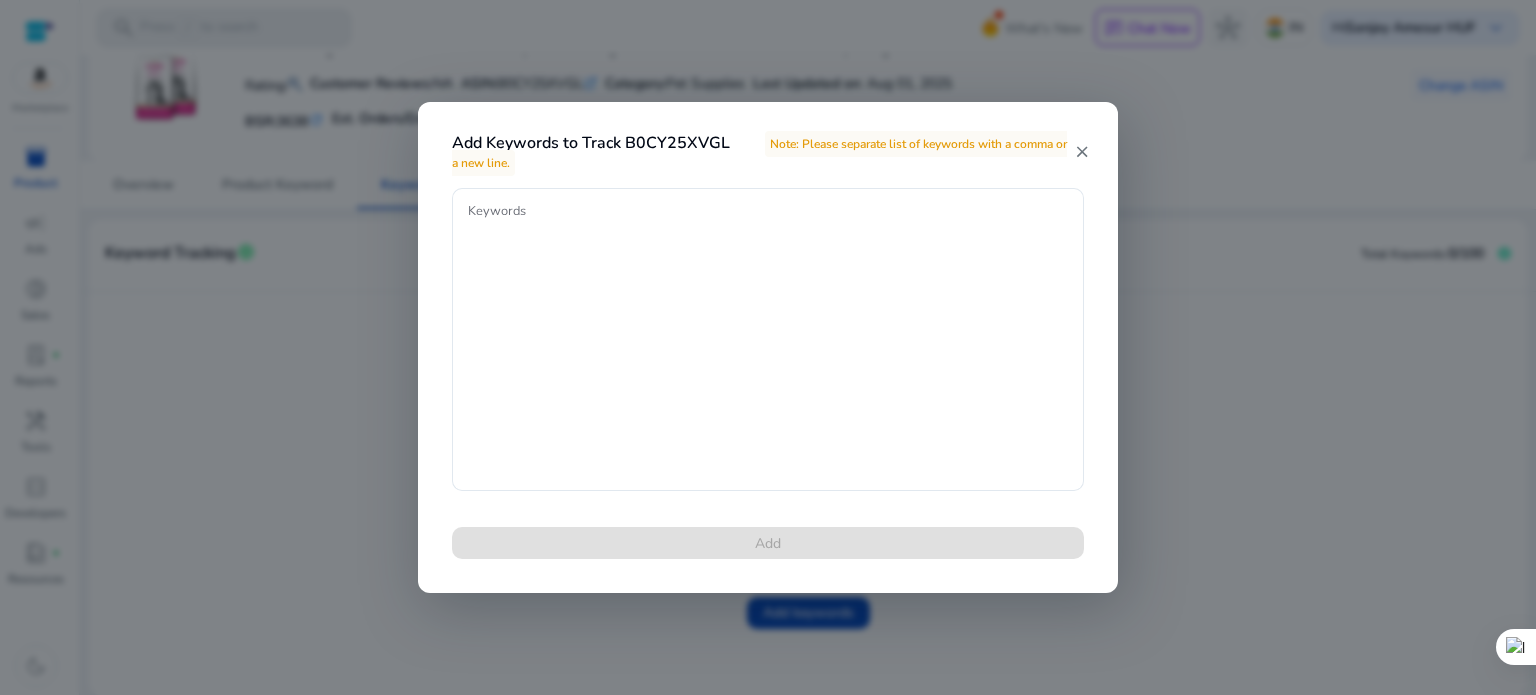 click on "close" at bounding box center (1082, 152) 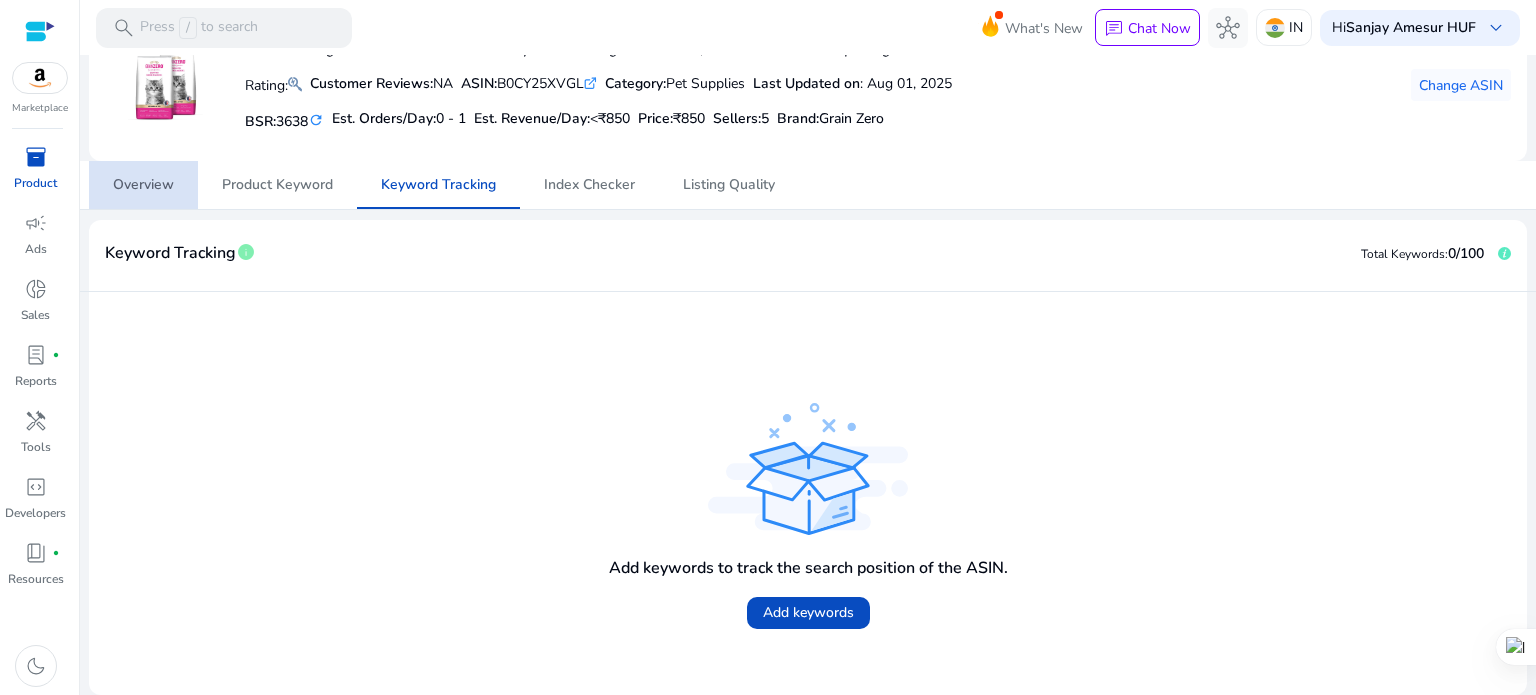 click on "Overview" at bounding box center [143, 185] 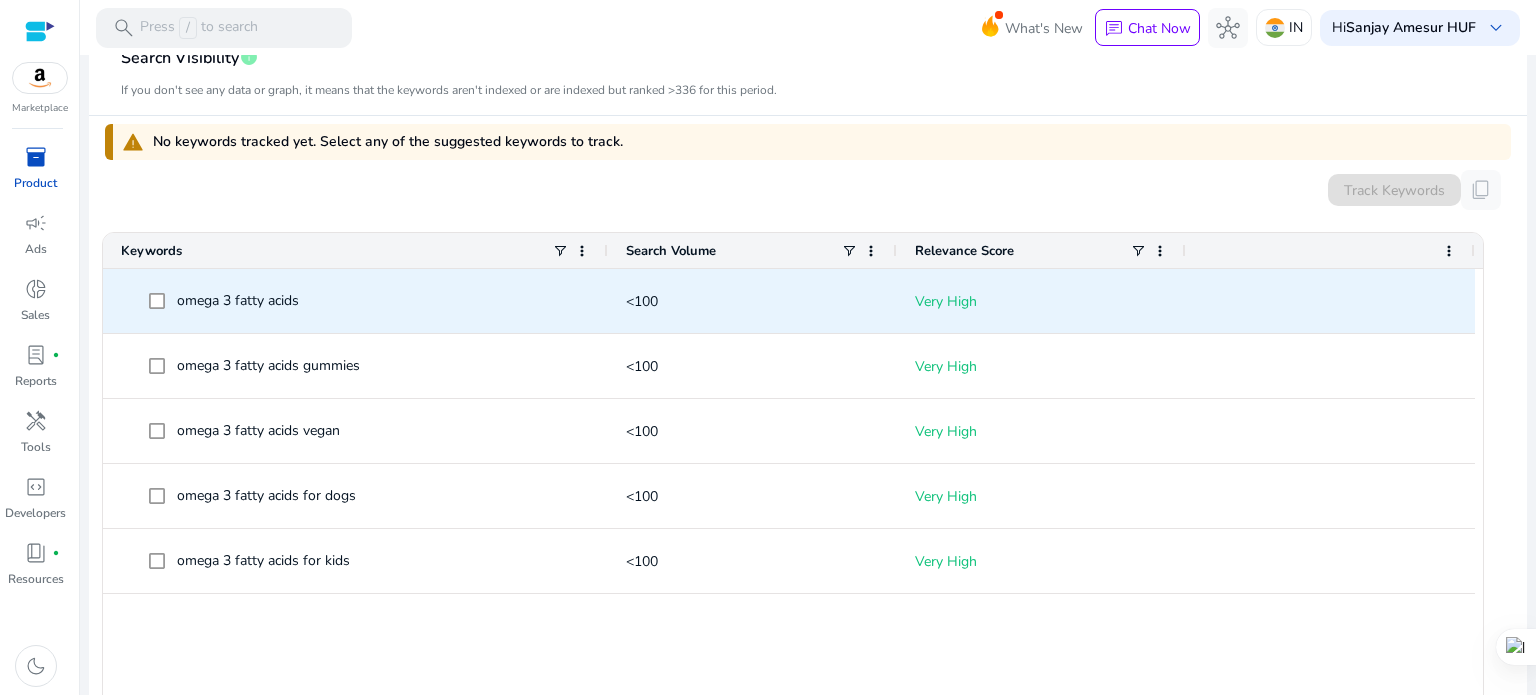 scroll, scrollTop: 600, scrollLeft: 0, axis: vertical 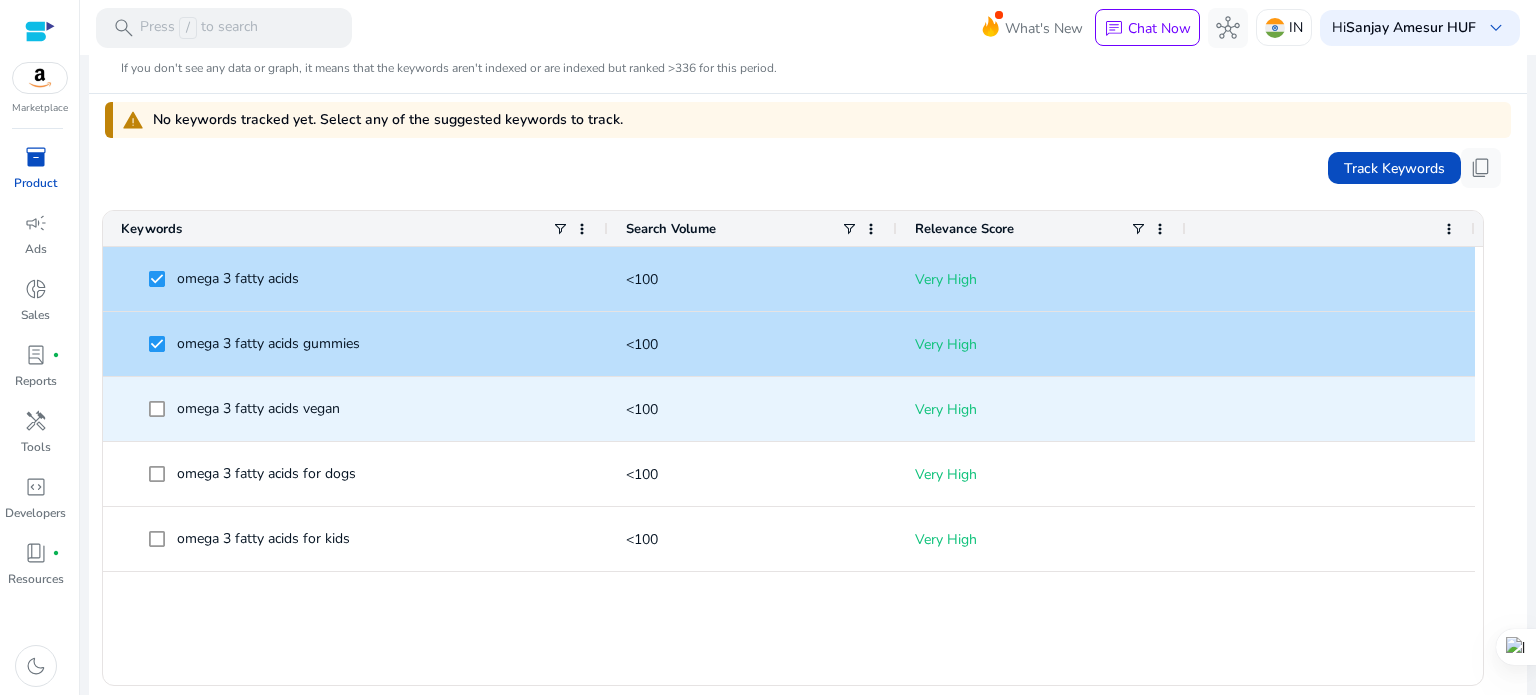 click on "omega 3 fatty acids vegan" 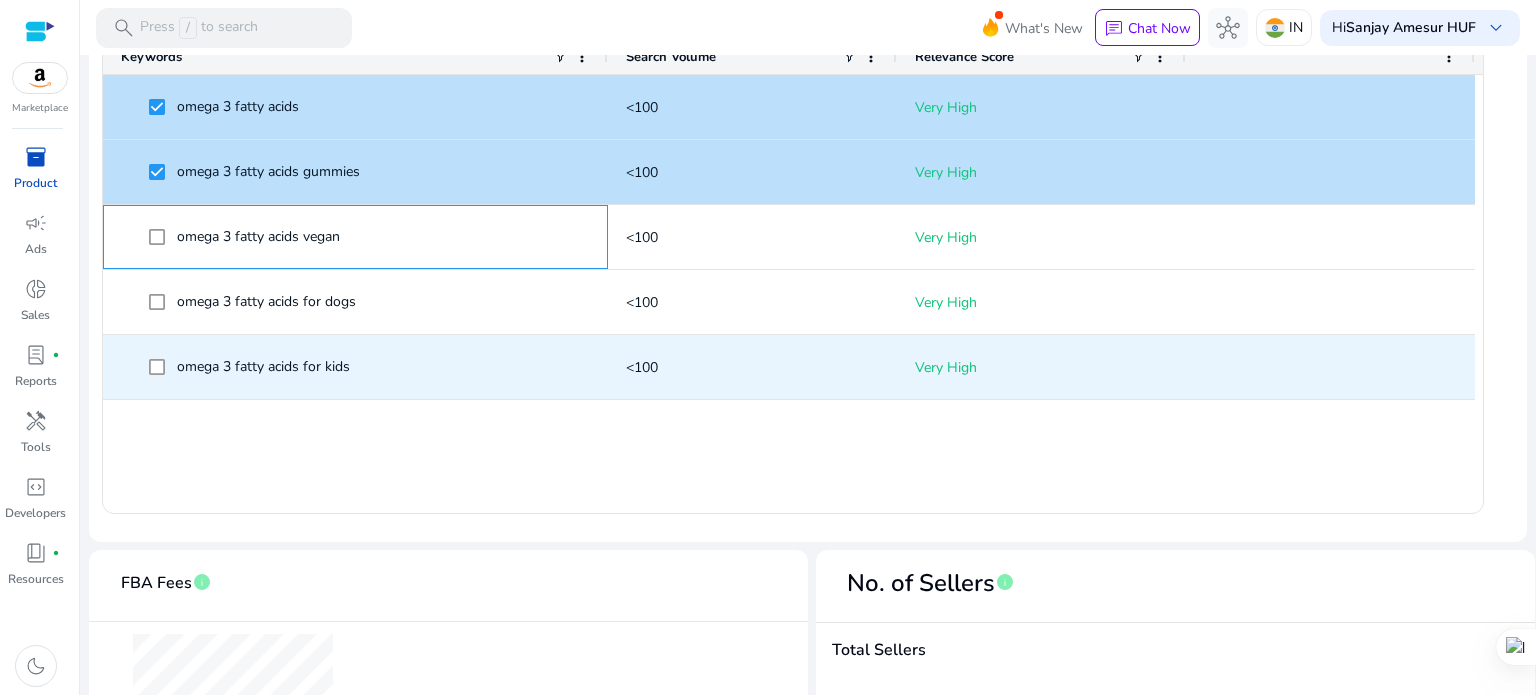 scroll, scrollTop: 800, scrollLeft: 0, axis: vertical 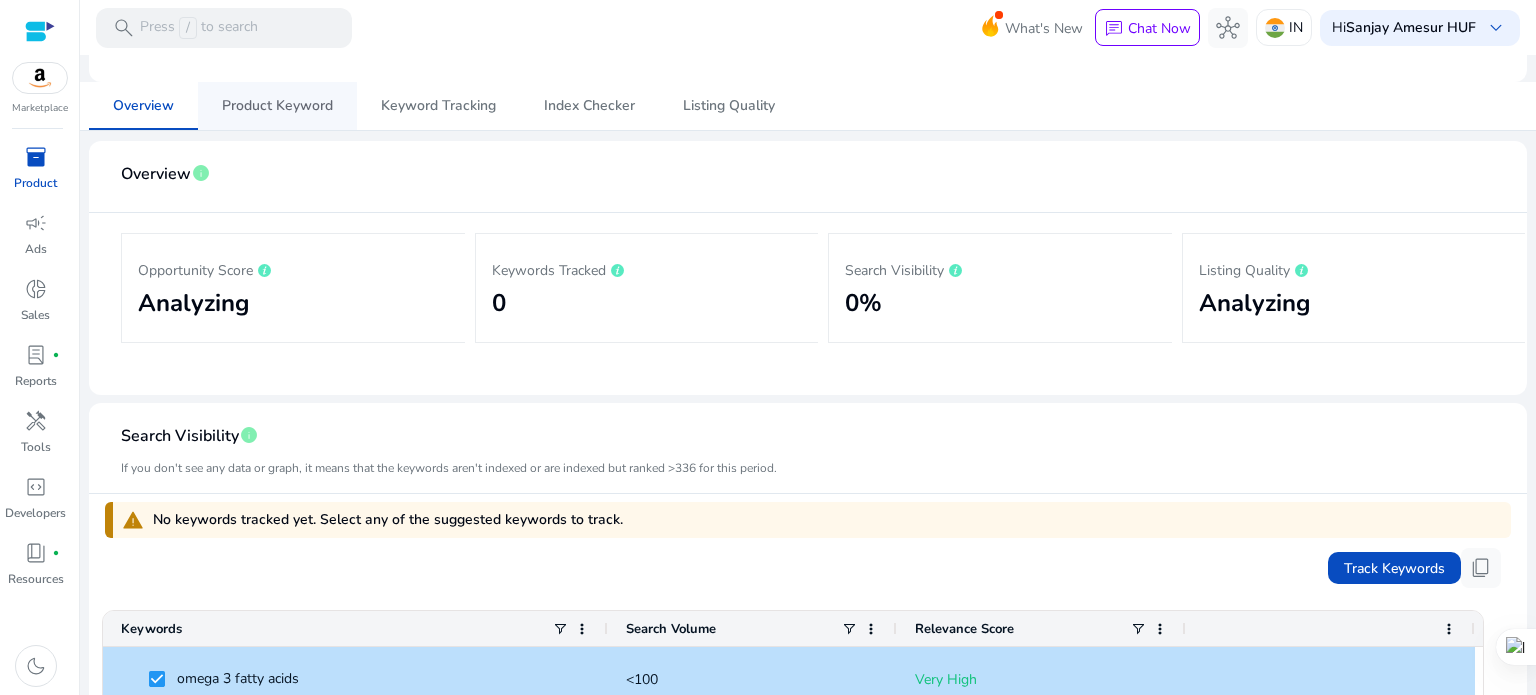 click on "Product Keyword" at bounding box center [277, 106] 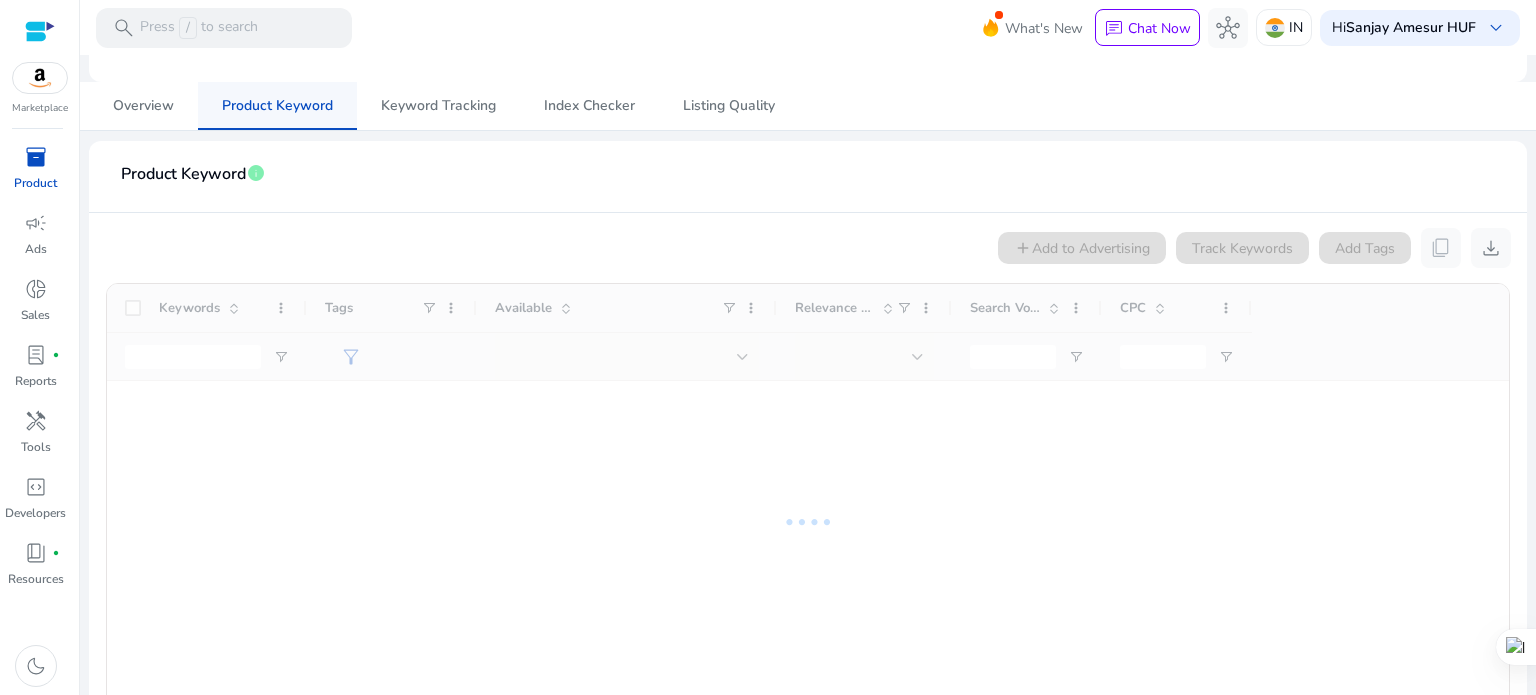 scroll, scrollTop: 0, scrollLeft: 0, axis: both 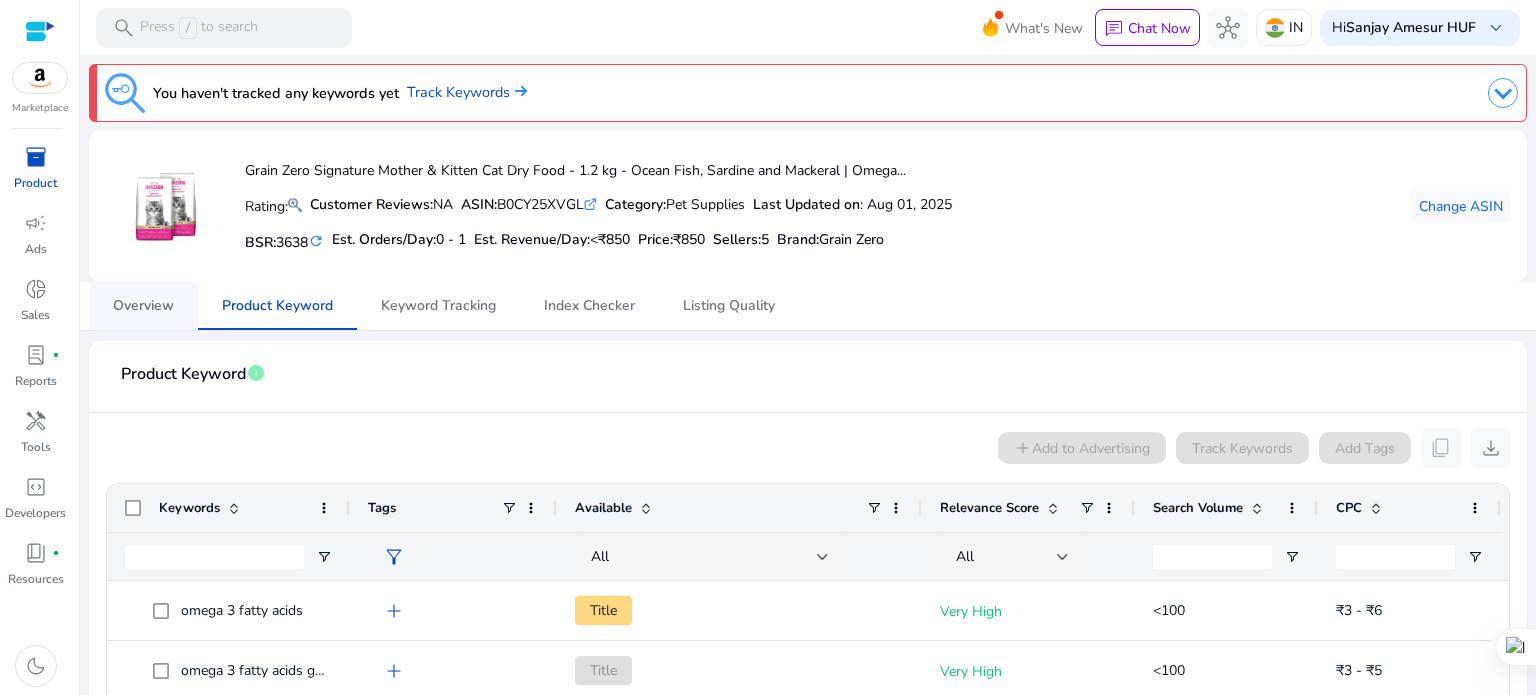 click on "Overview" at bounding box center (143, 306) 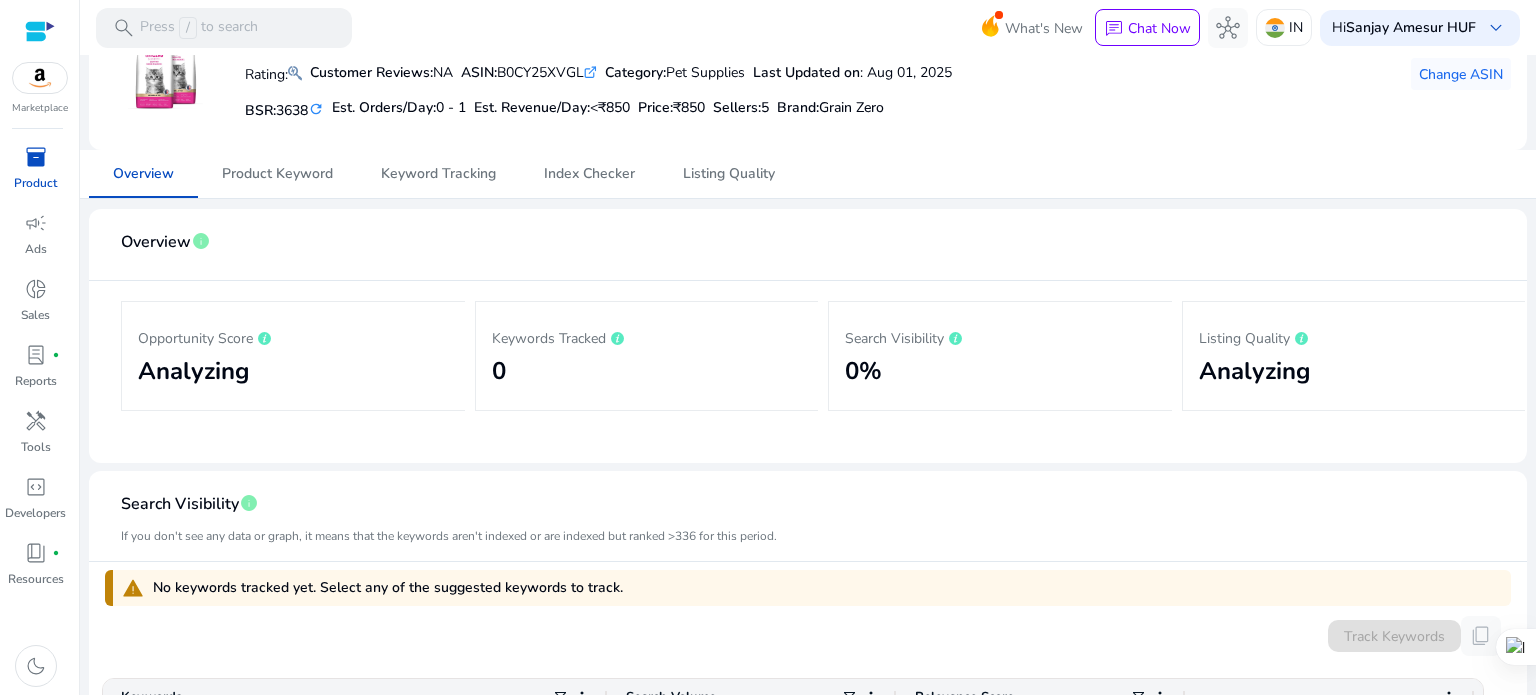 scroll, scrollTop: 0, scrollLeft: 0, axis: both 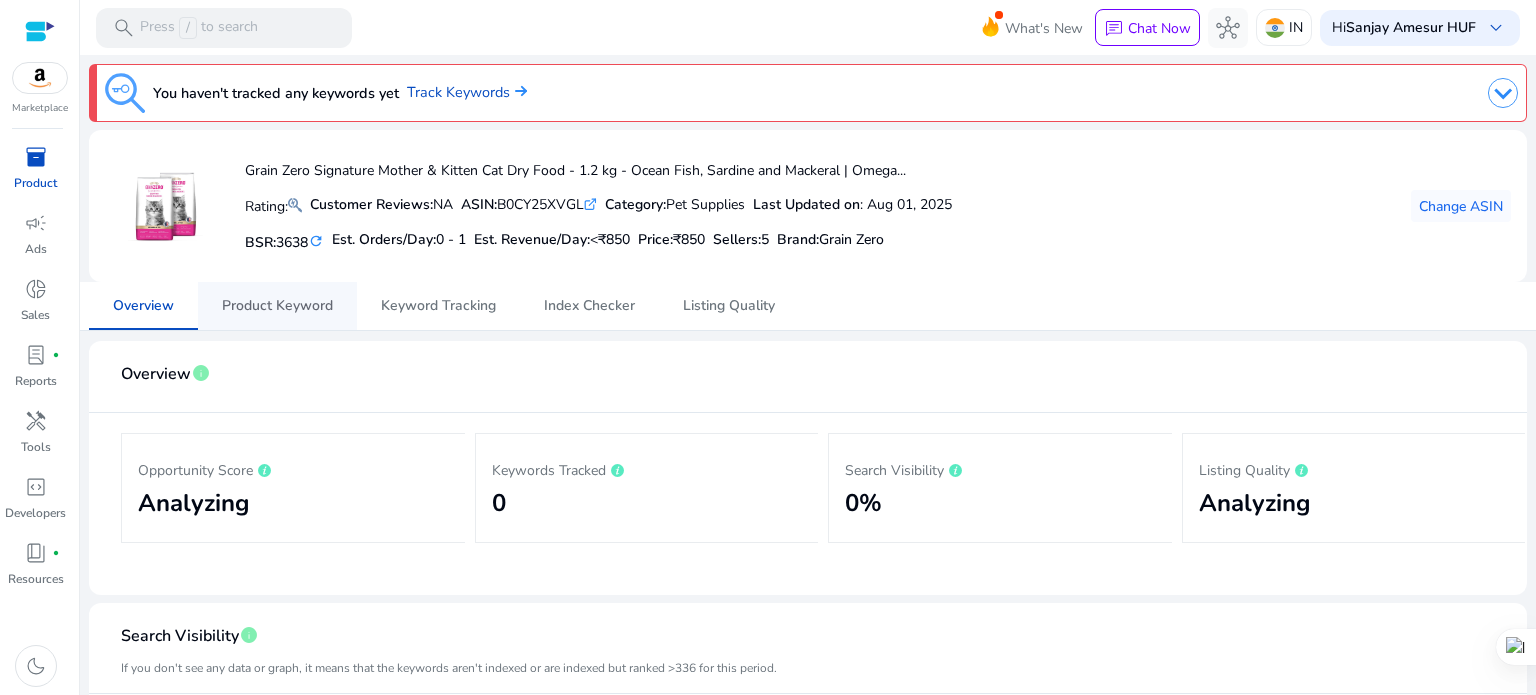 click on "Product Keyword" at bounding box center [277, 306] 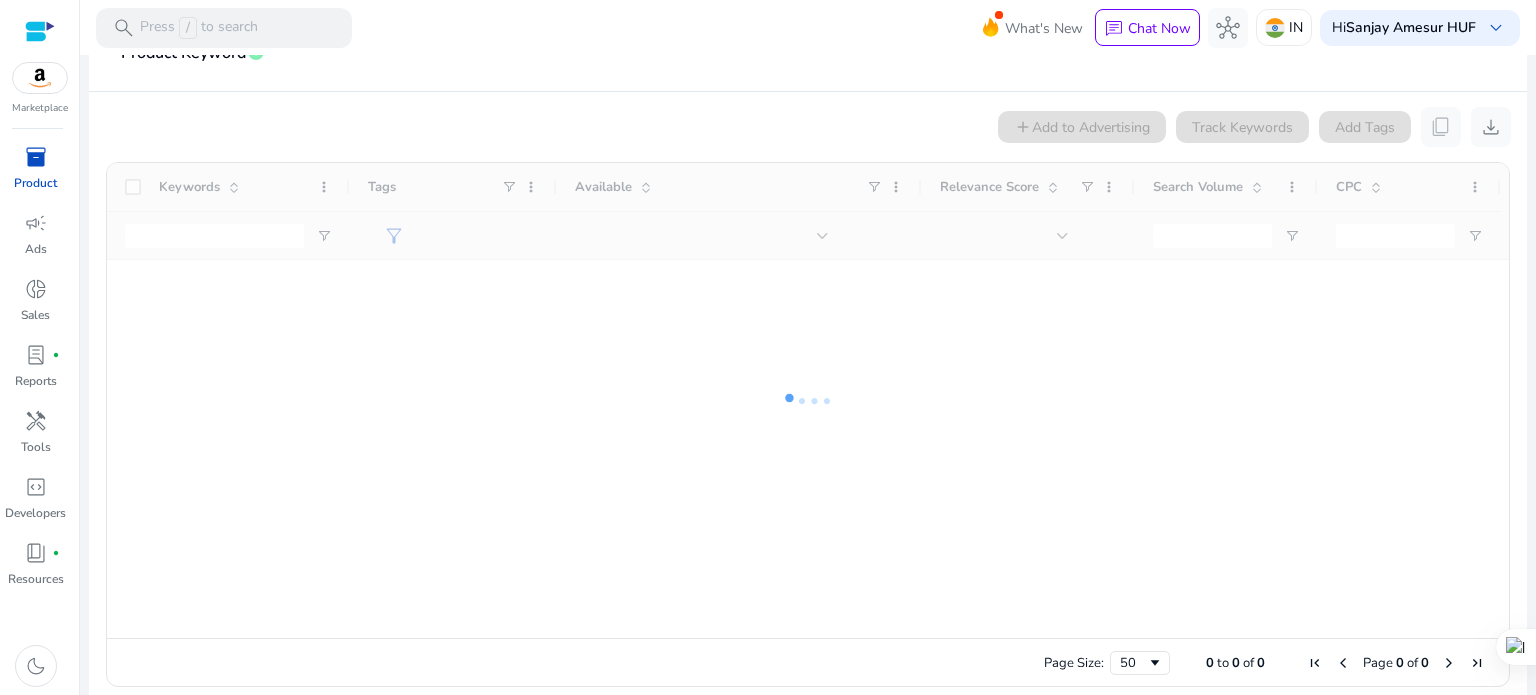 scroll, scrollTop: 339, scrollLeft: 0, axis: vertical 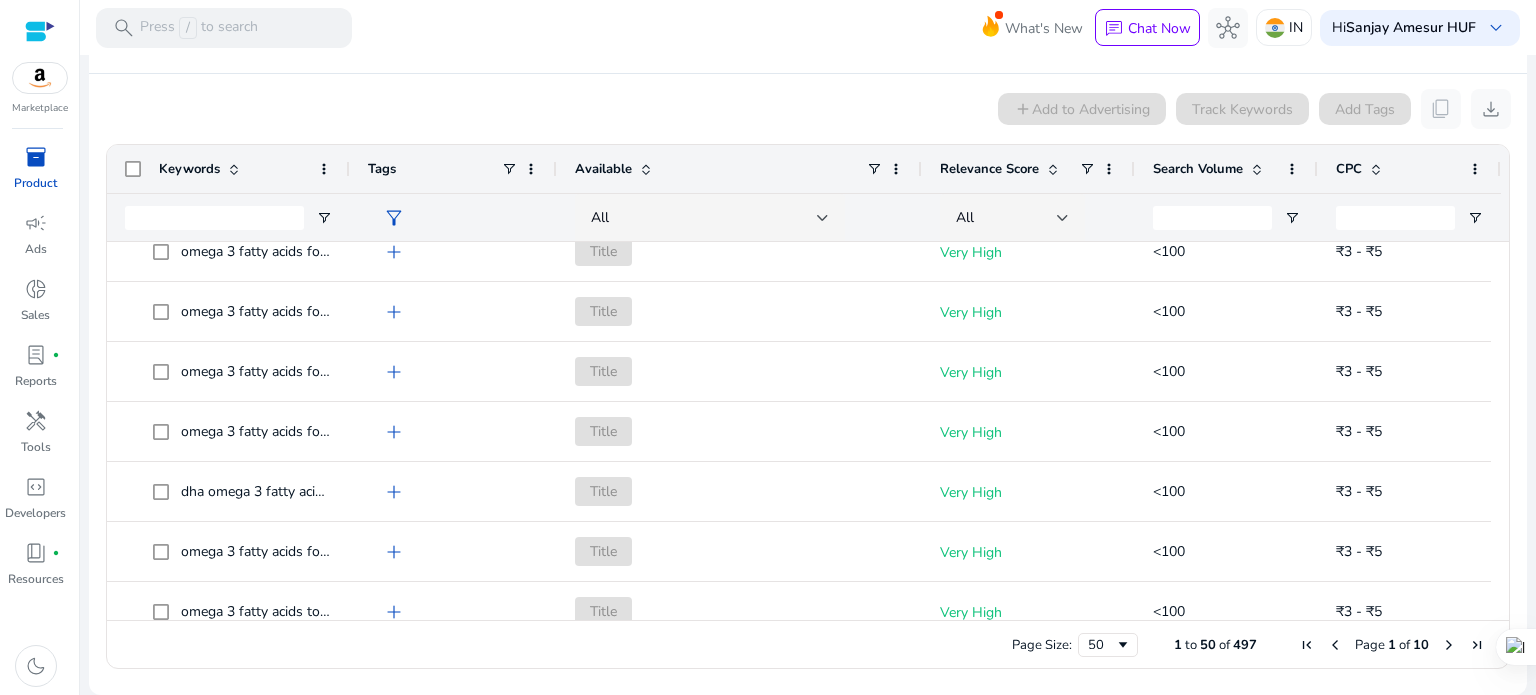 click at bounding box center [1449, 645] 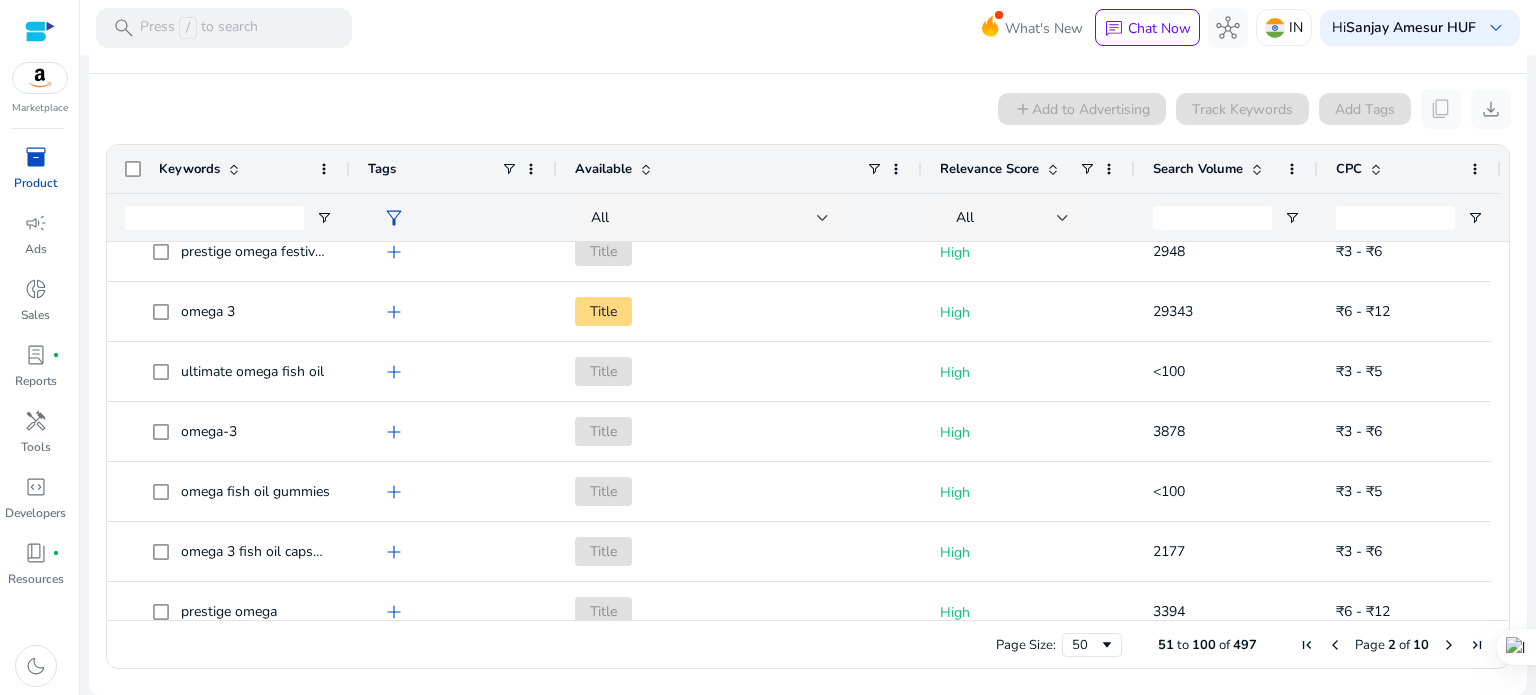 scroll, scrollTop: 0, scrollLeft: 0, axis: both 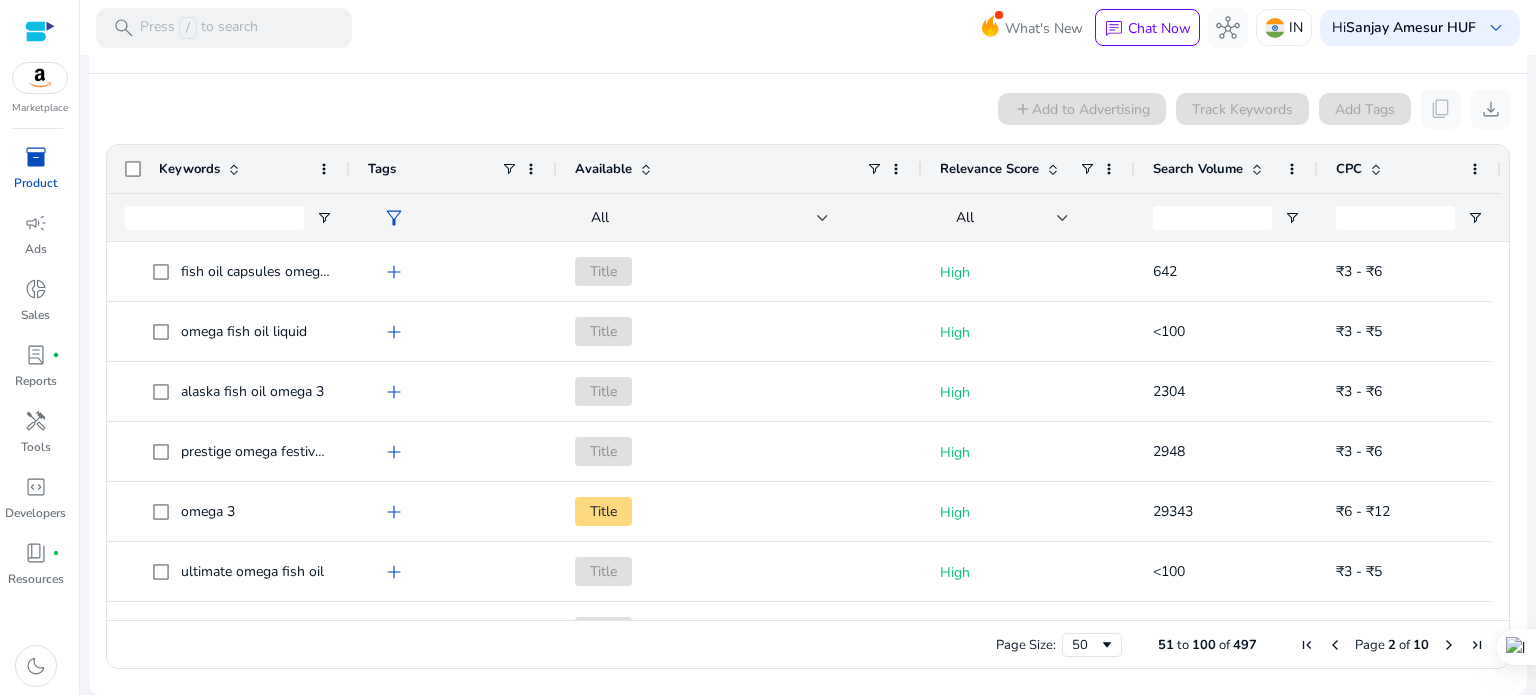 click at bounding box center [1449, 645] 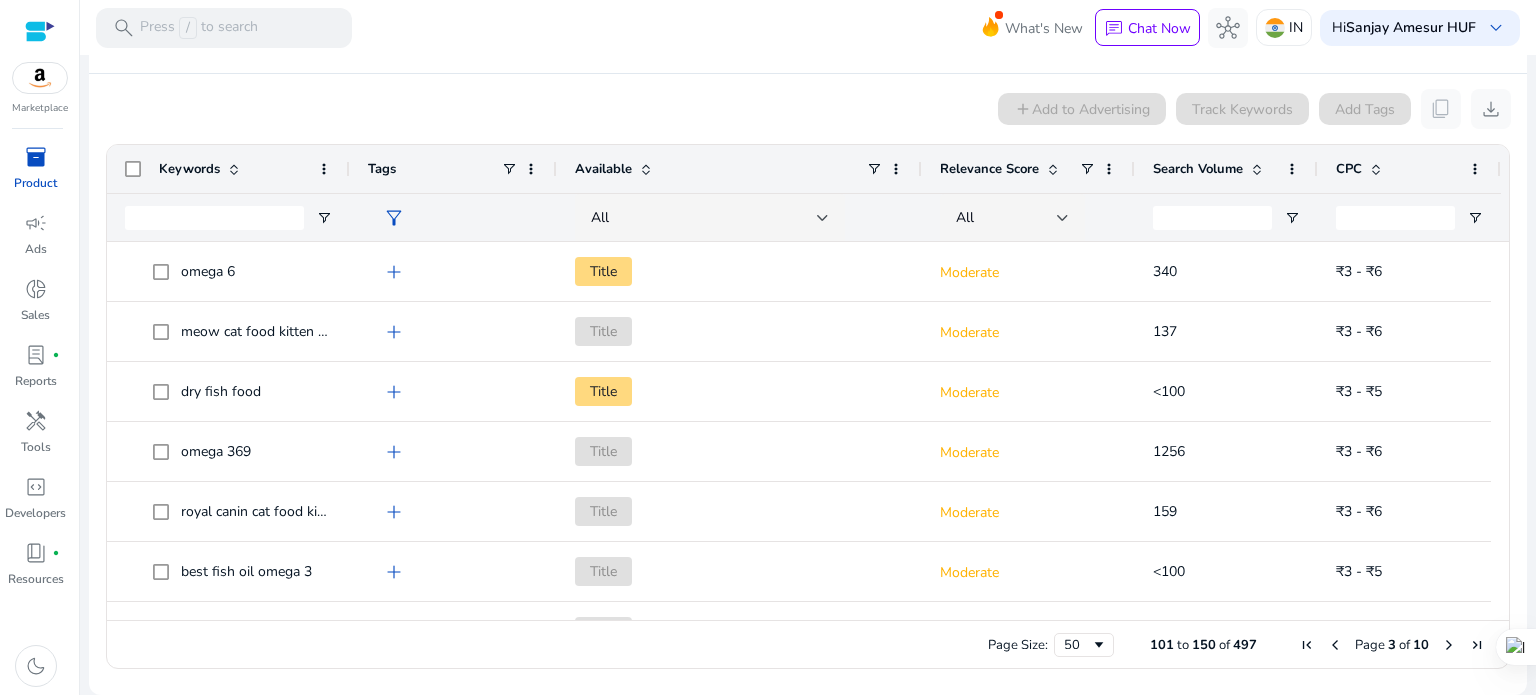 click at bounding box center [1449, 645] 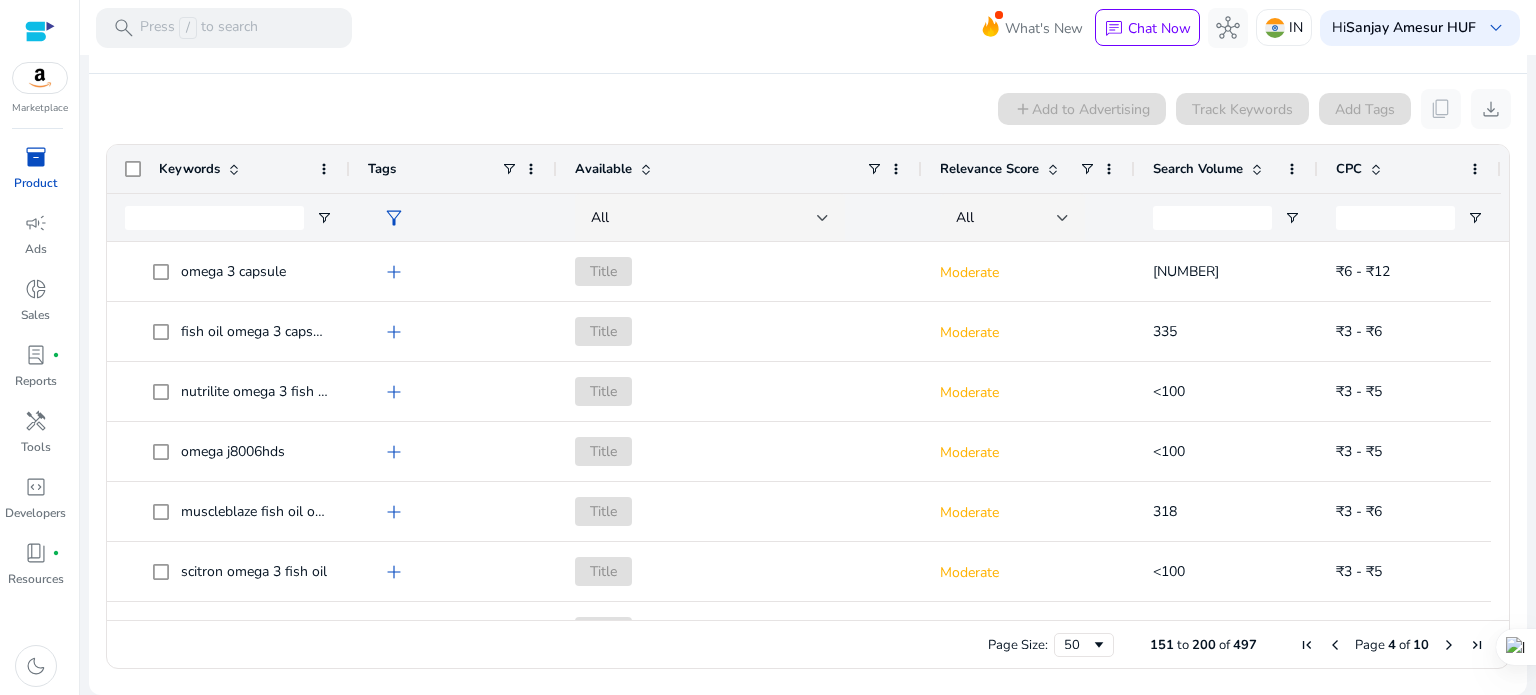 click at bounding box center [1449, 645] 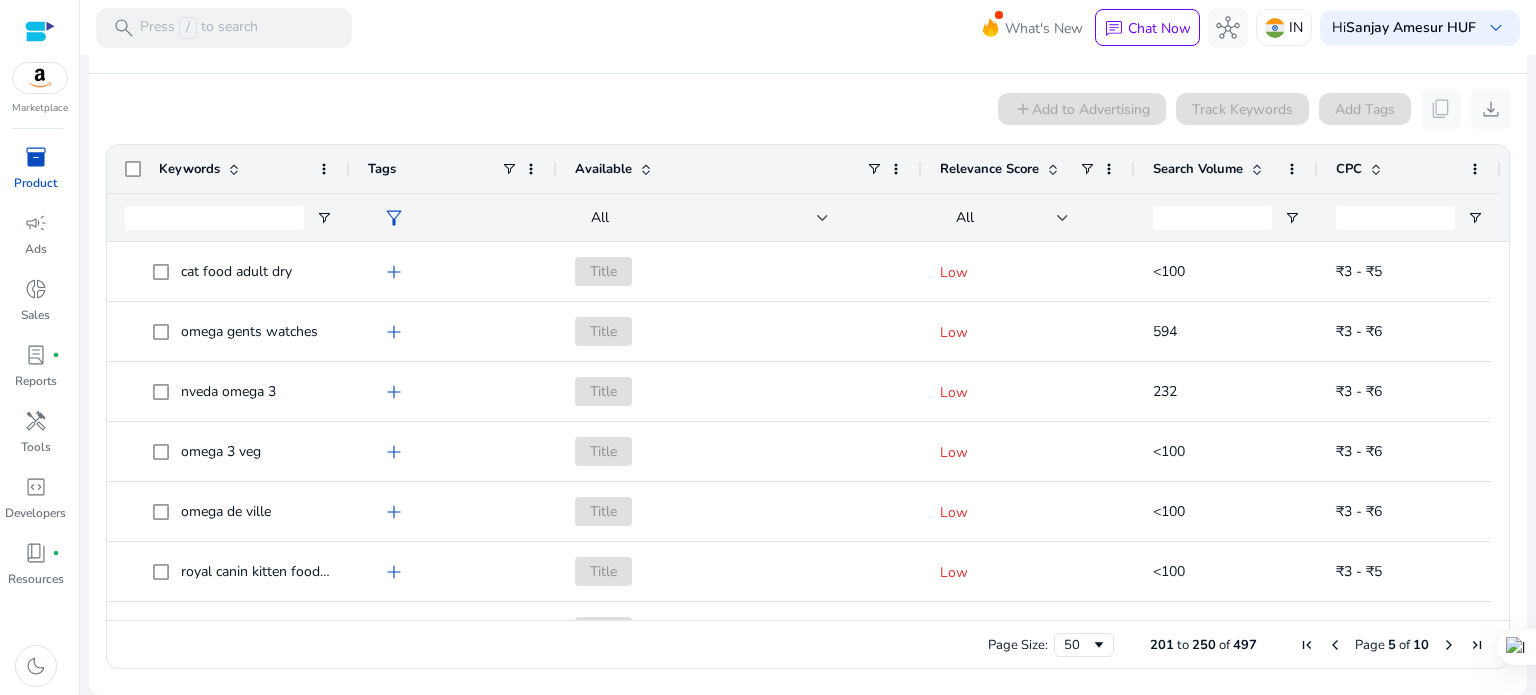 click at bounding box center (1449, 645) 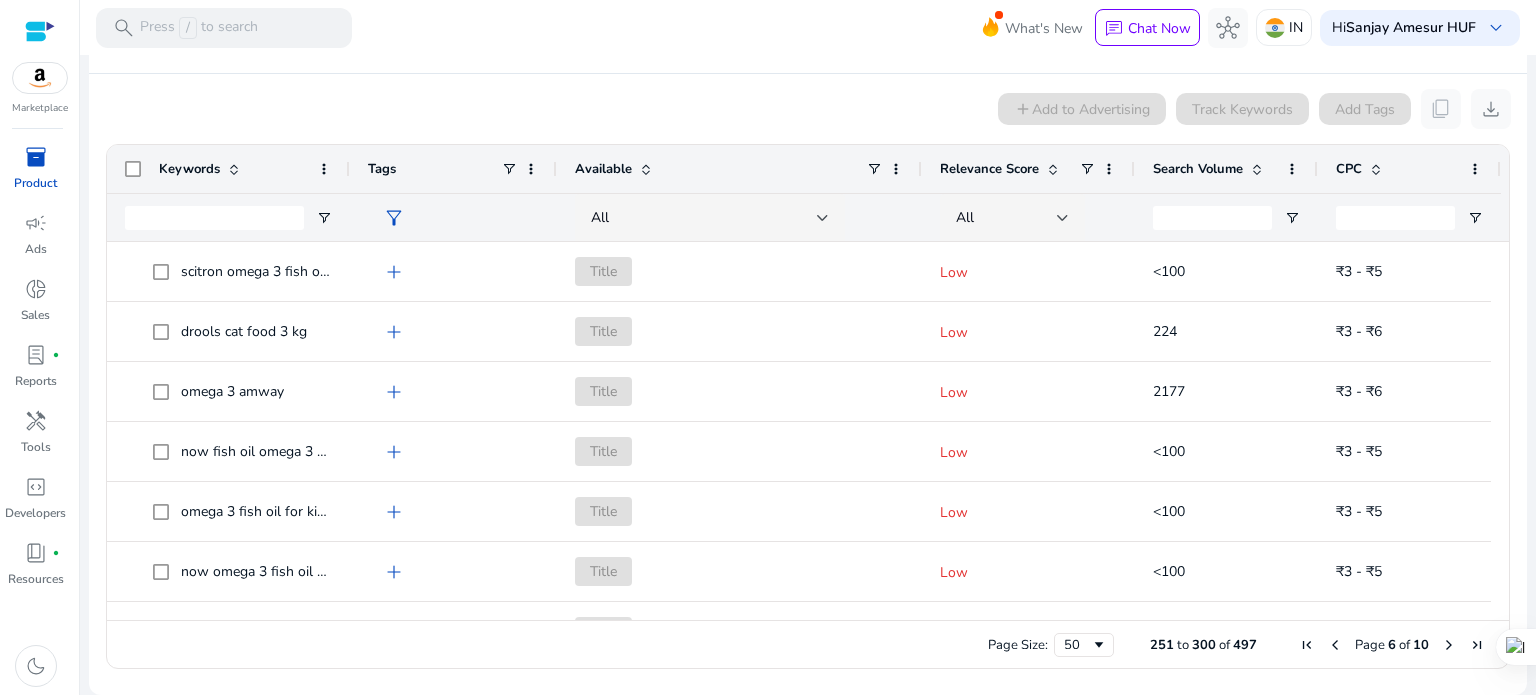 click at bounding box center [1449, 645] 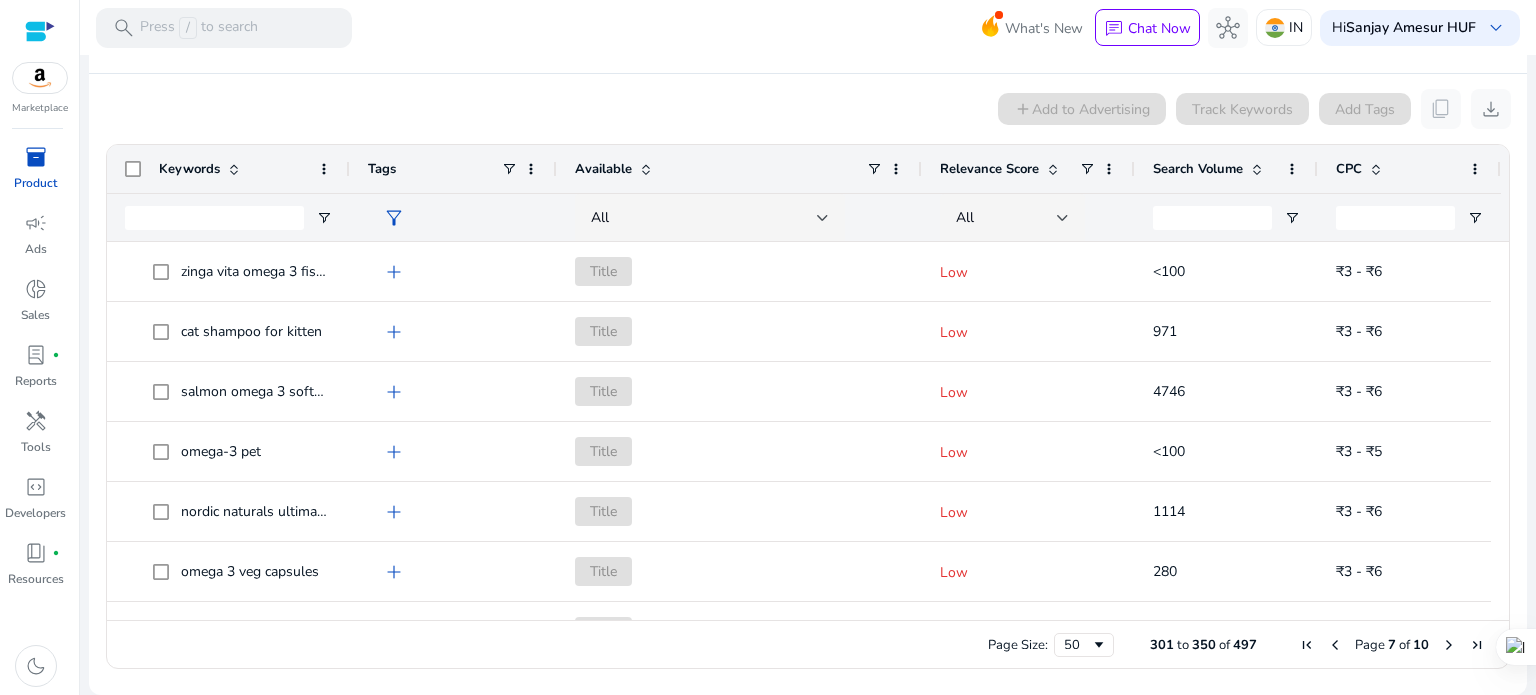 click at bounding box center (1449, 645) 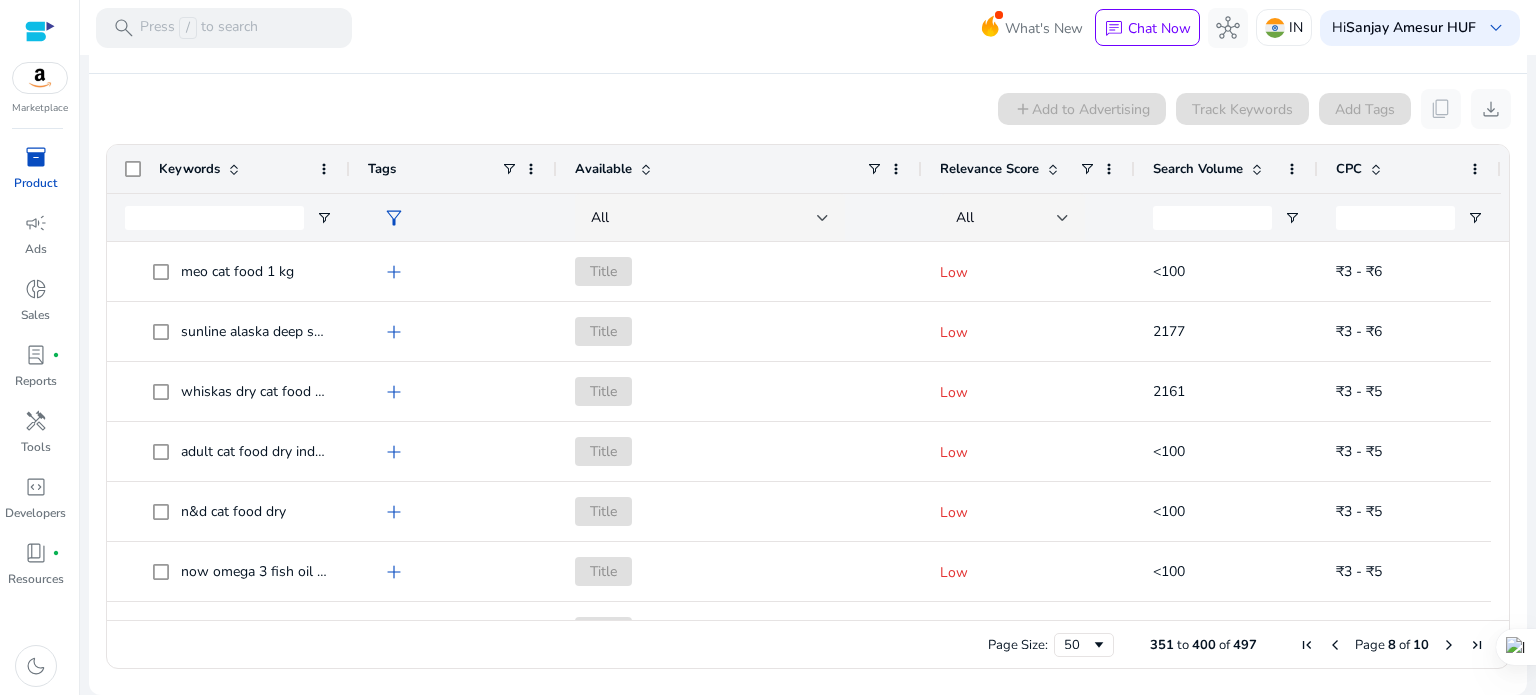 click at bounding box center [1449, 645] 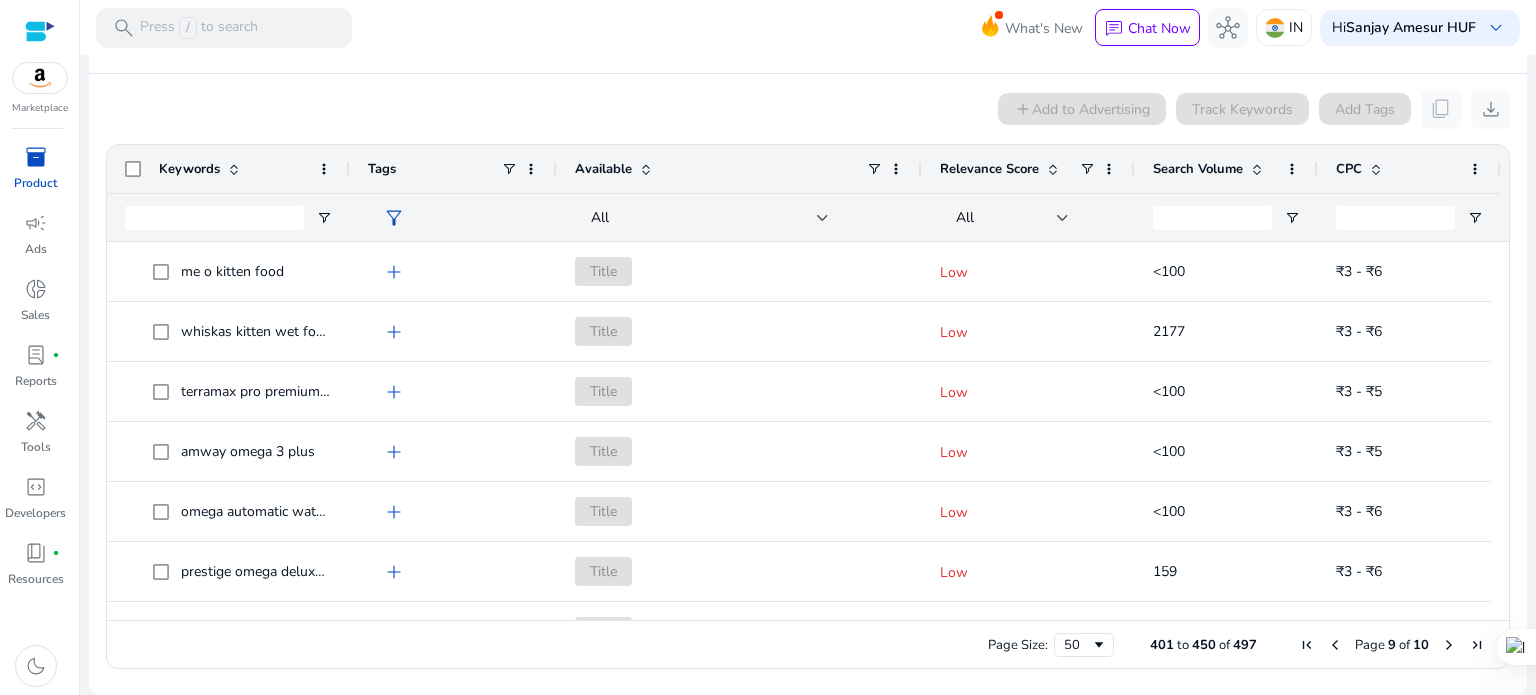 click at bounding box center [1335, 645] 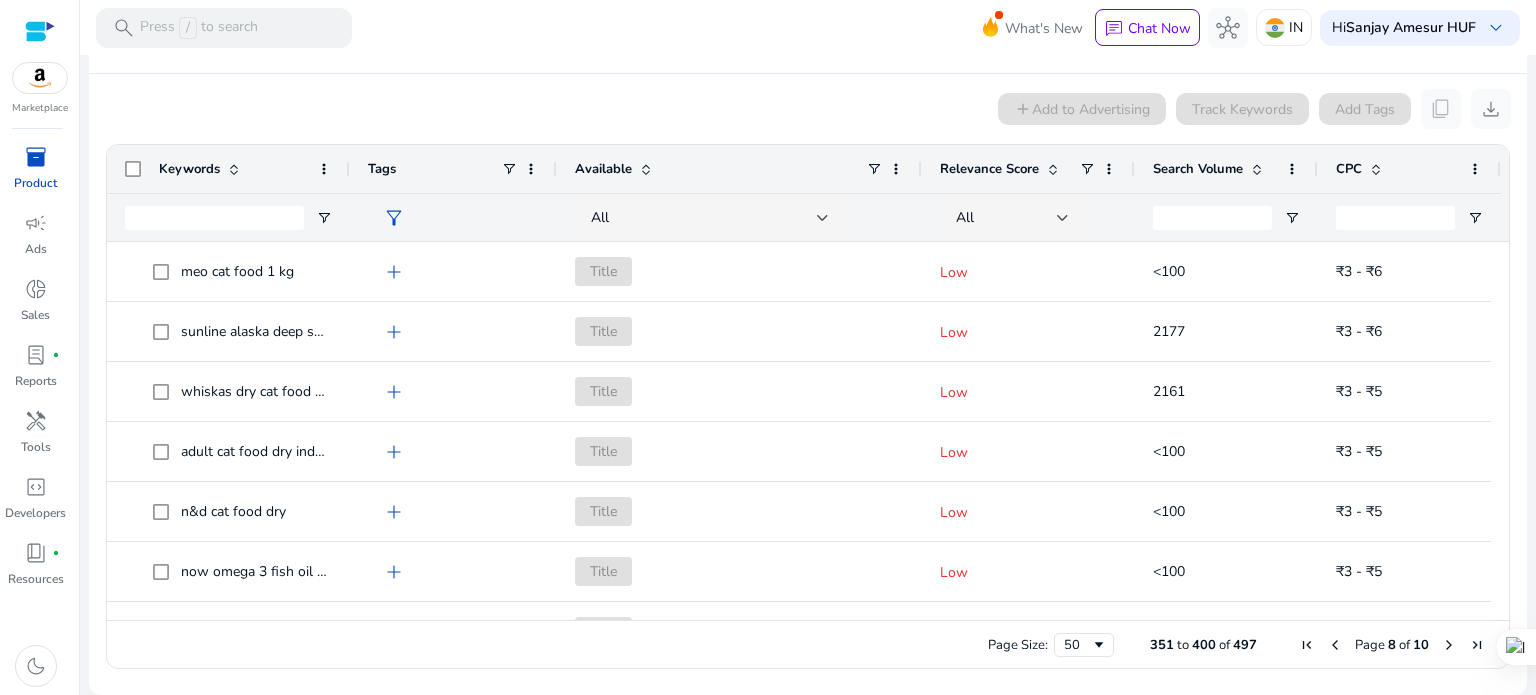 click at bounding box center [1335, 645] 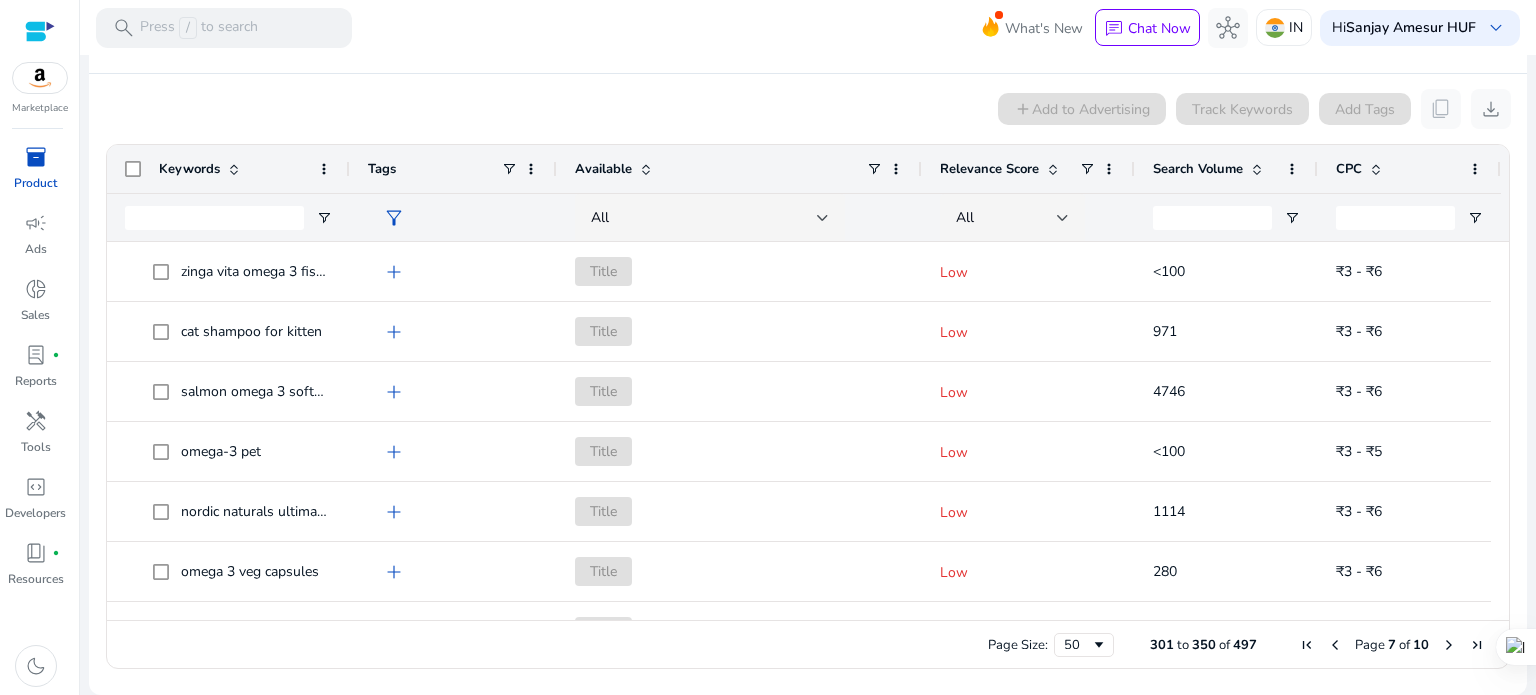 click at bounding box center (1335, 645) 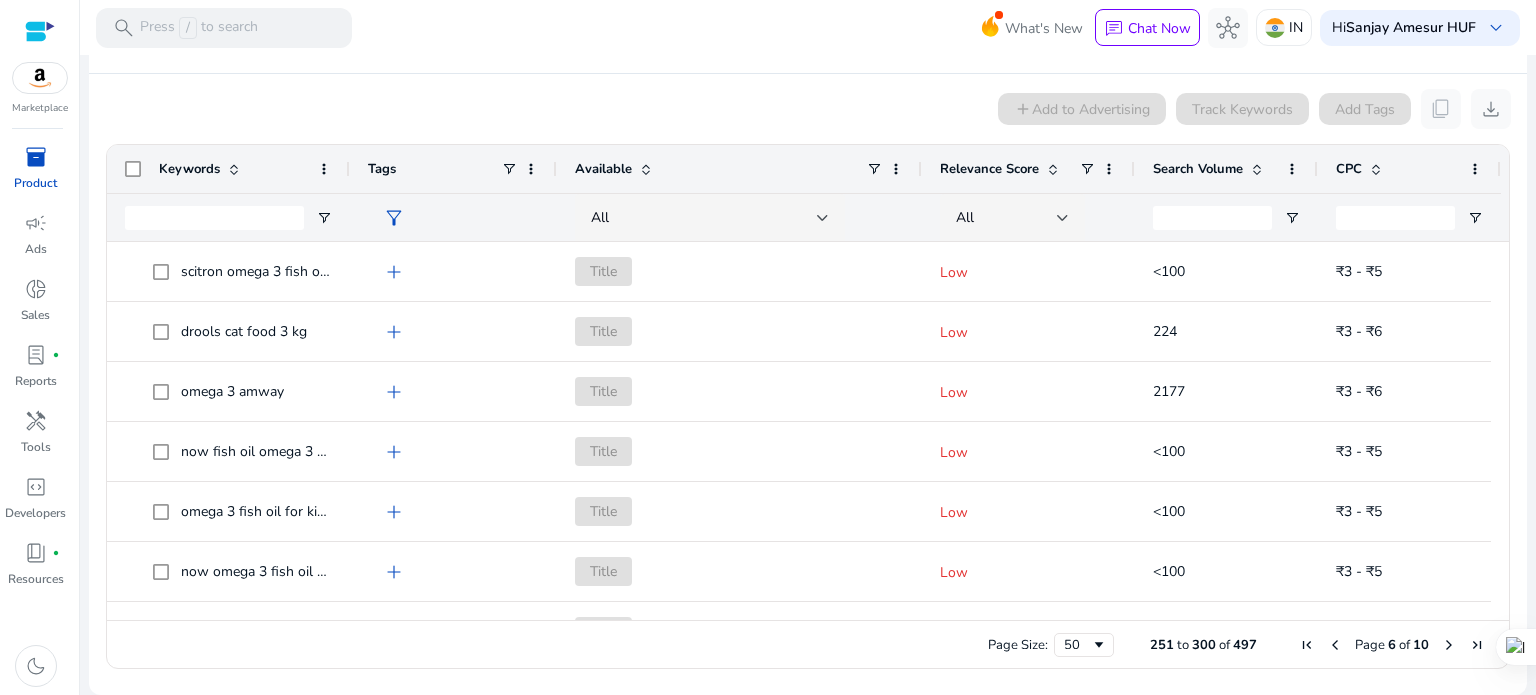 click at bounding box center [1335, 645] 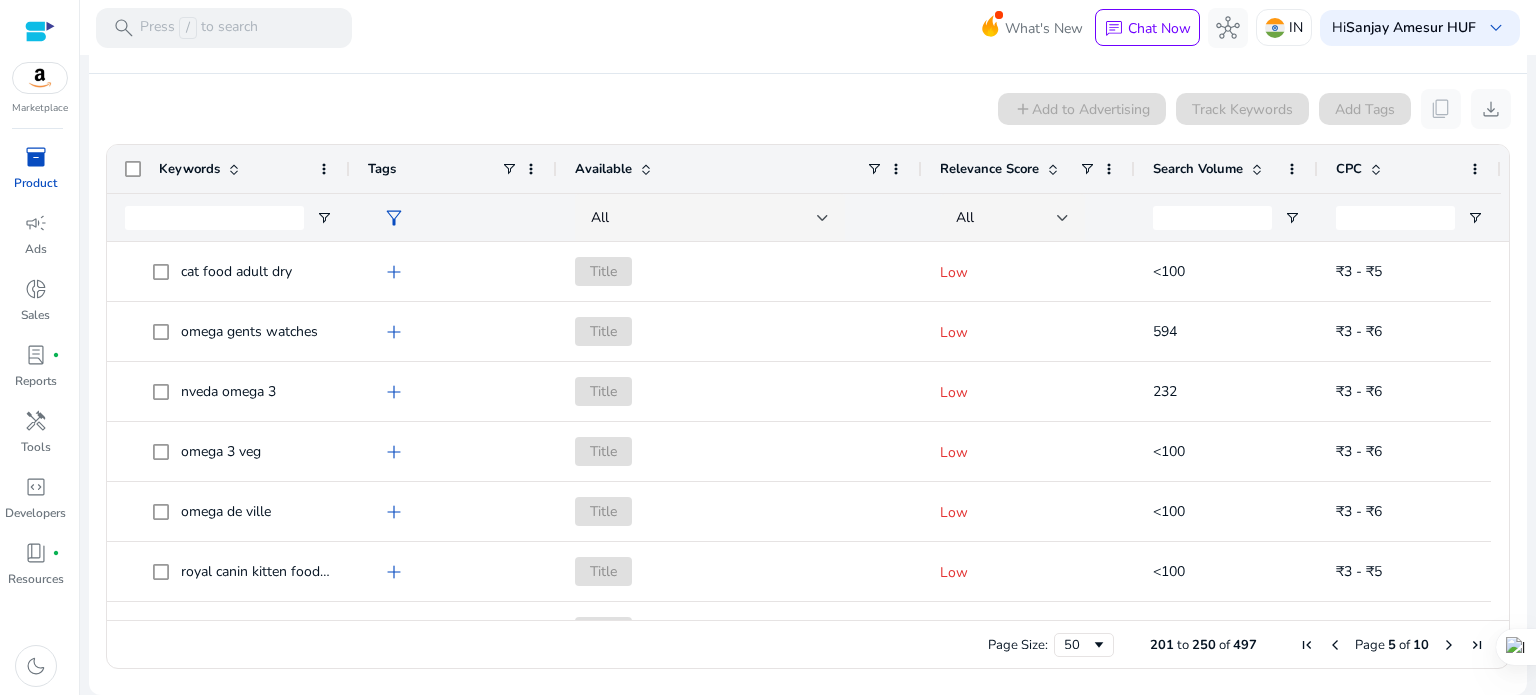 click at bounding box center (1335, 645) 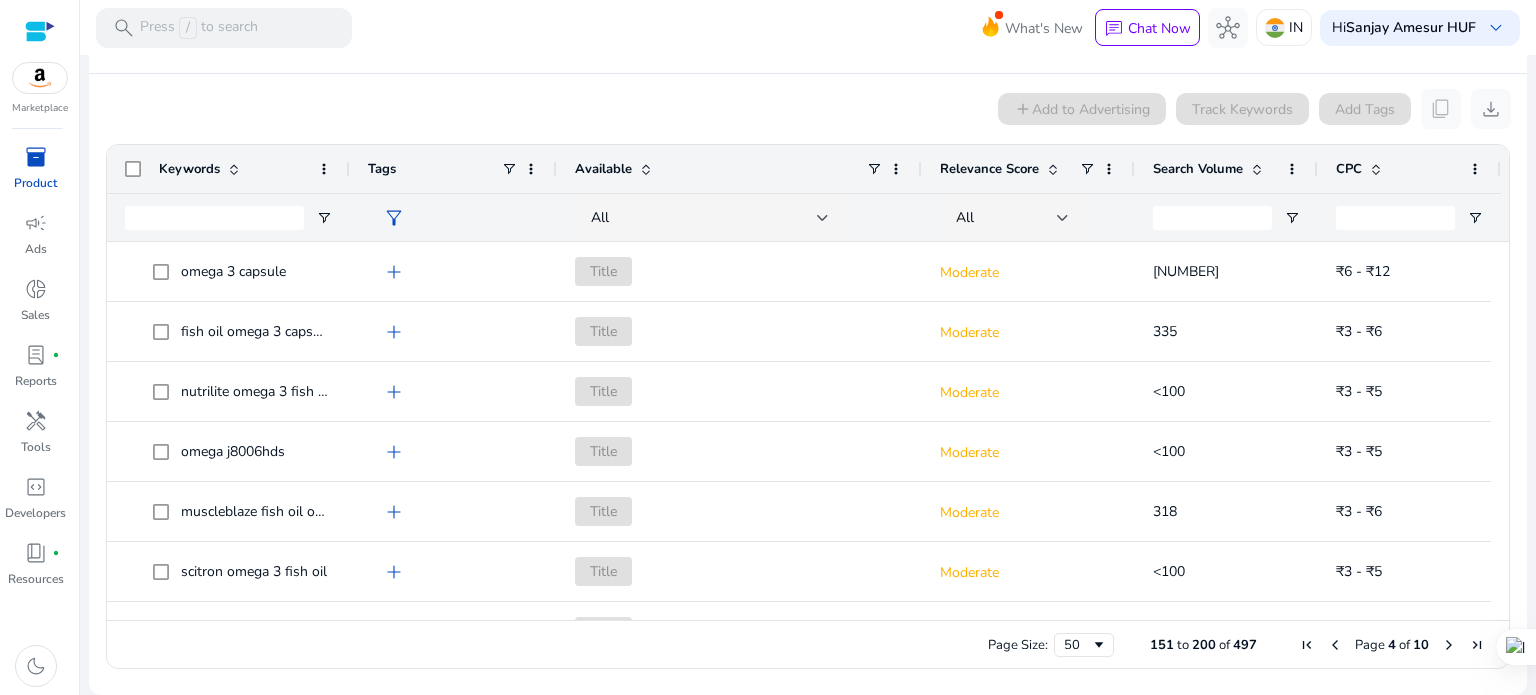 click at bounding box center (1335, 645) 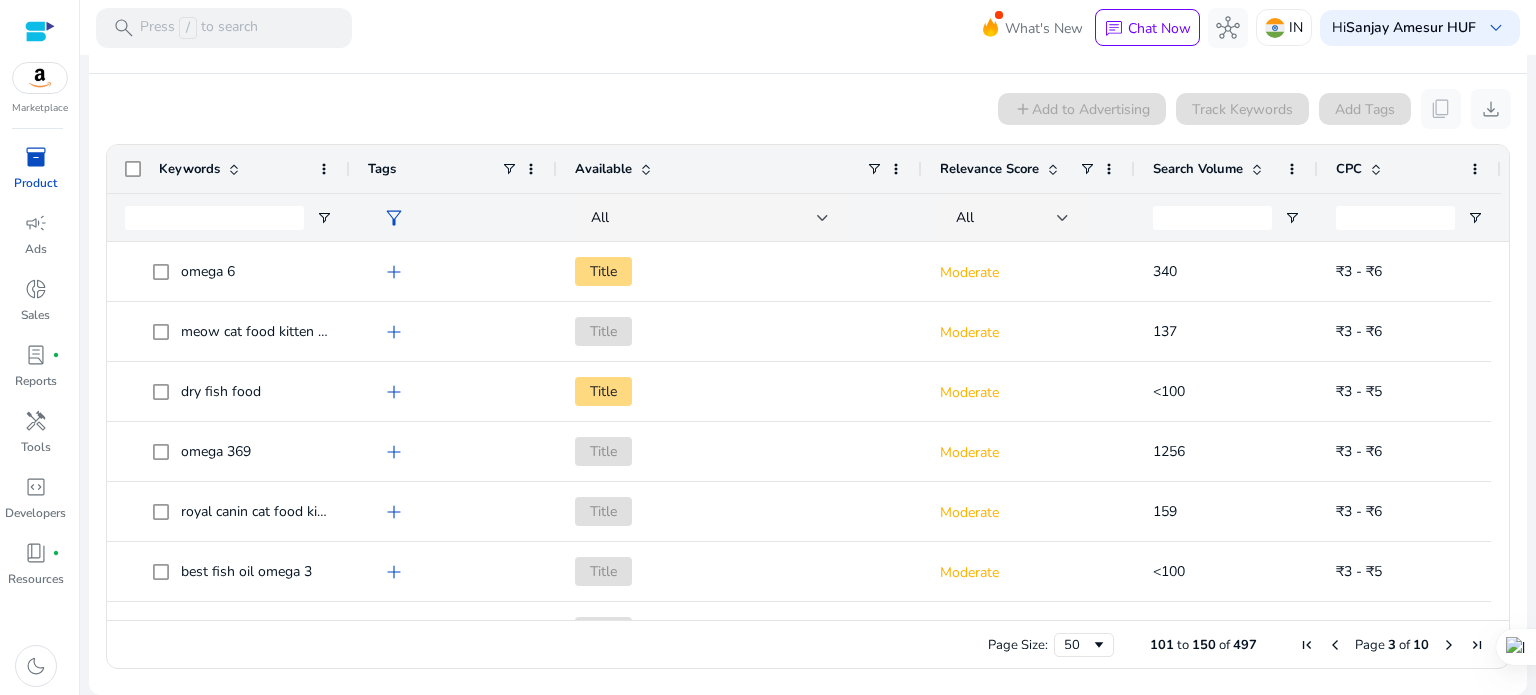 click at bounding box center (1335, 645) 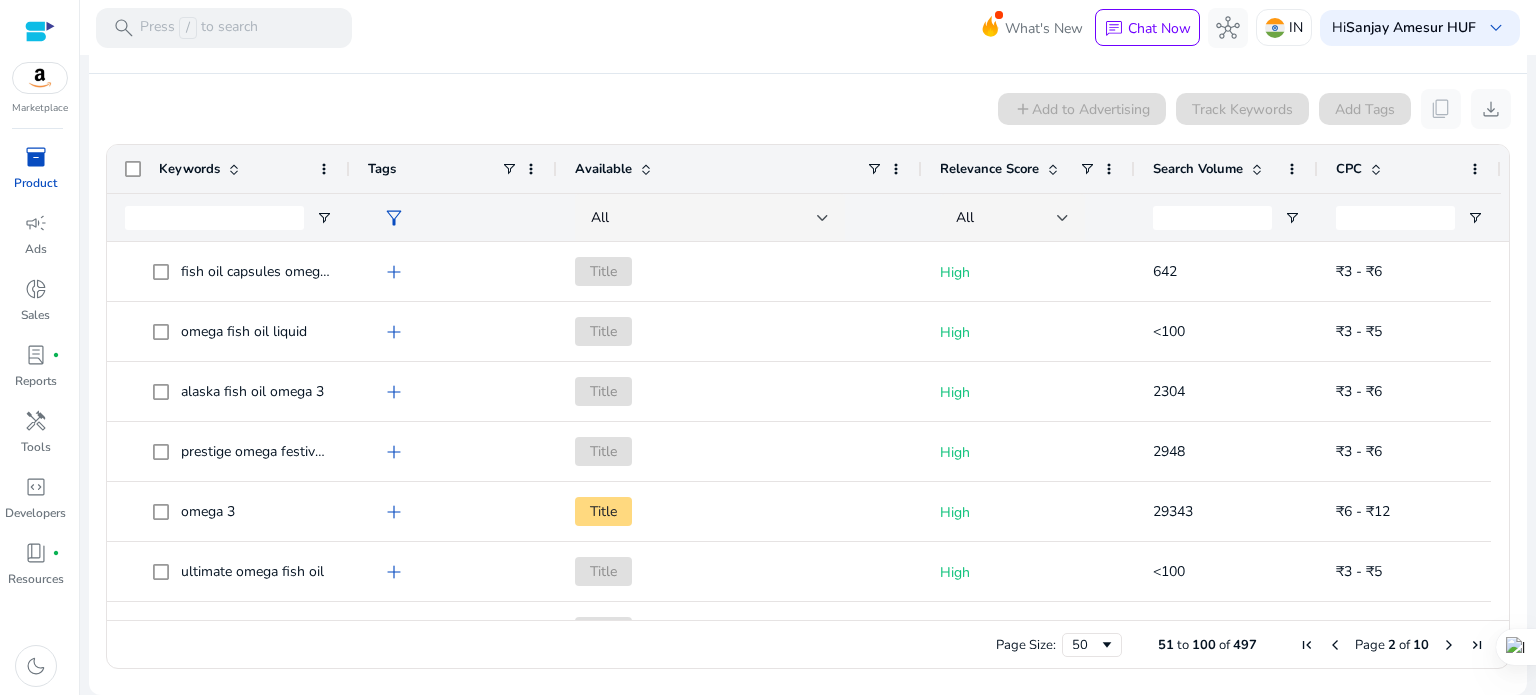 click at bounding box center (1335, 645) 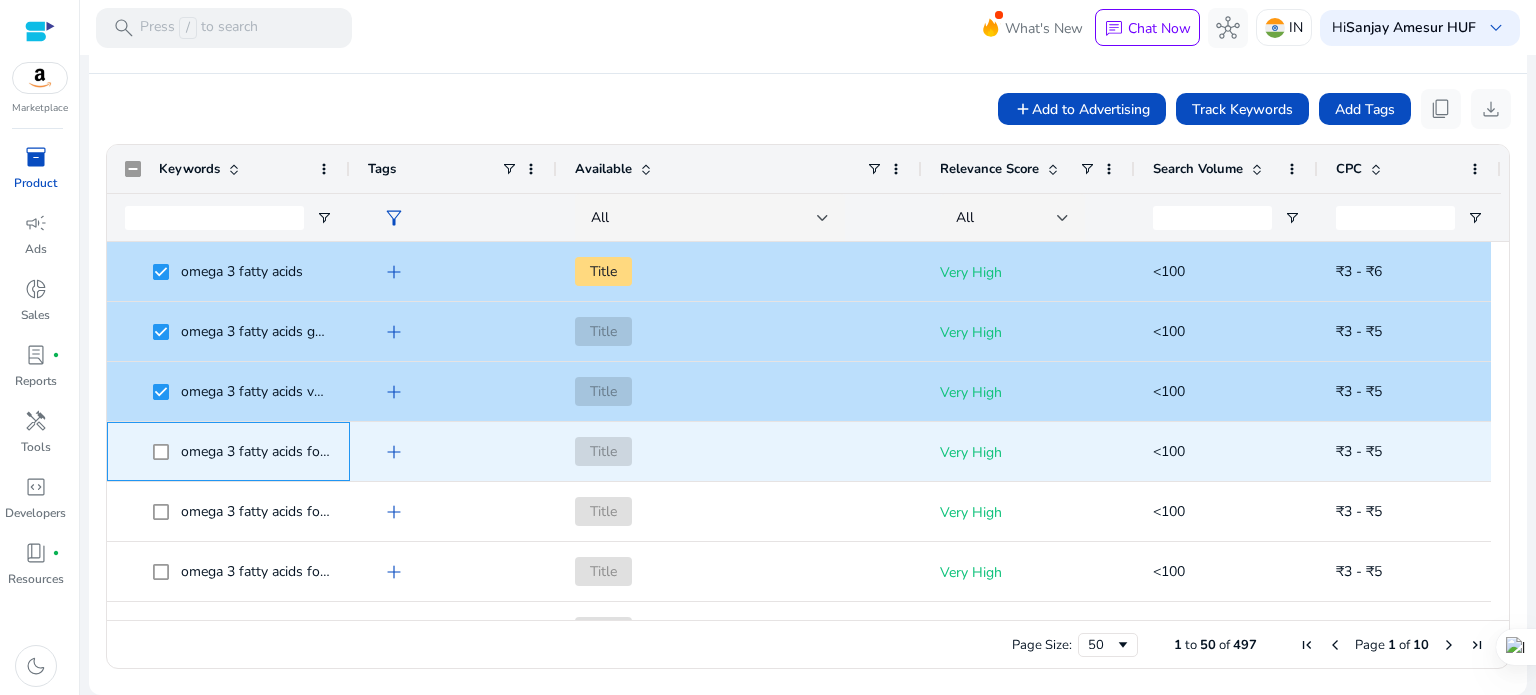 click 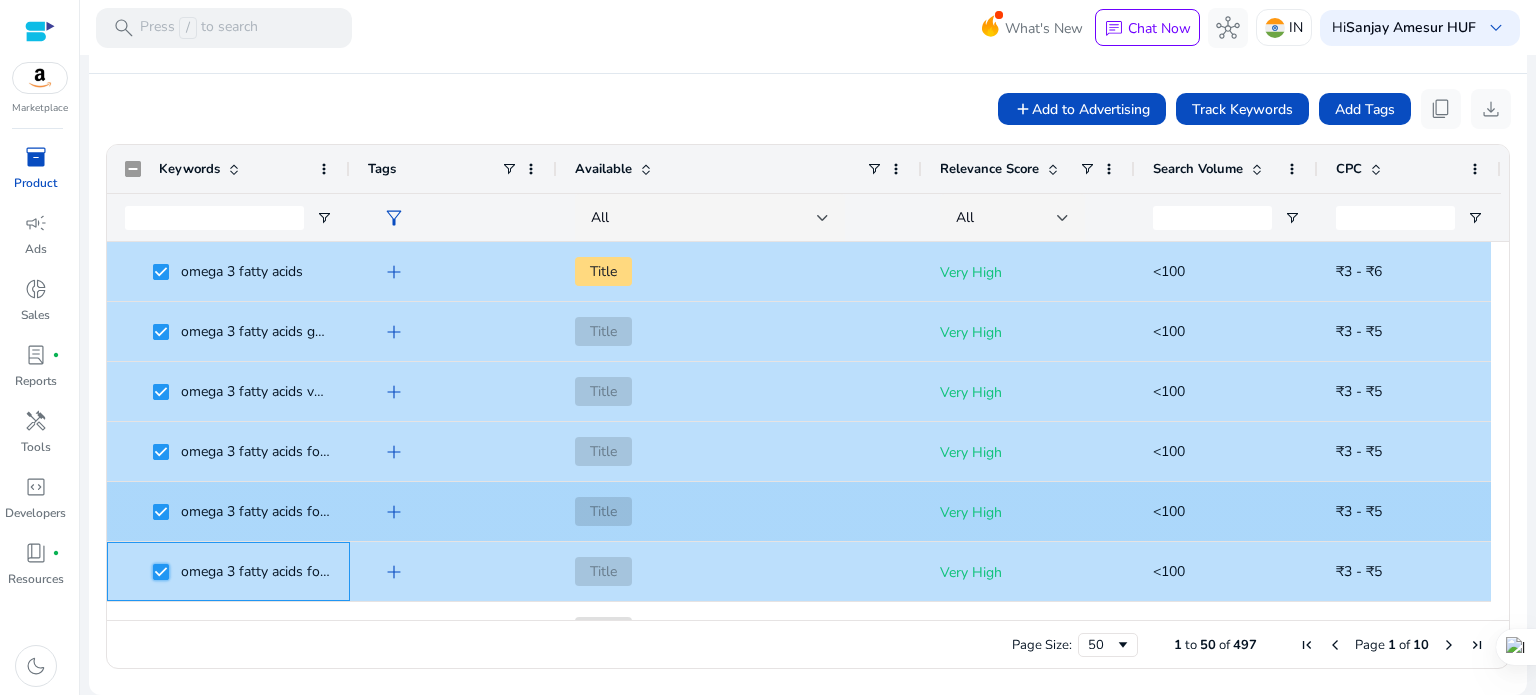 scroll, scrollTop: 217, scrollLeft: 0, axis: vertical 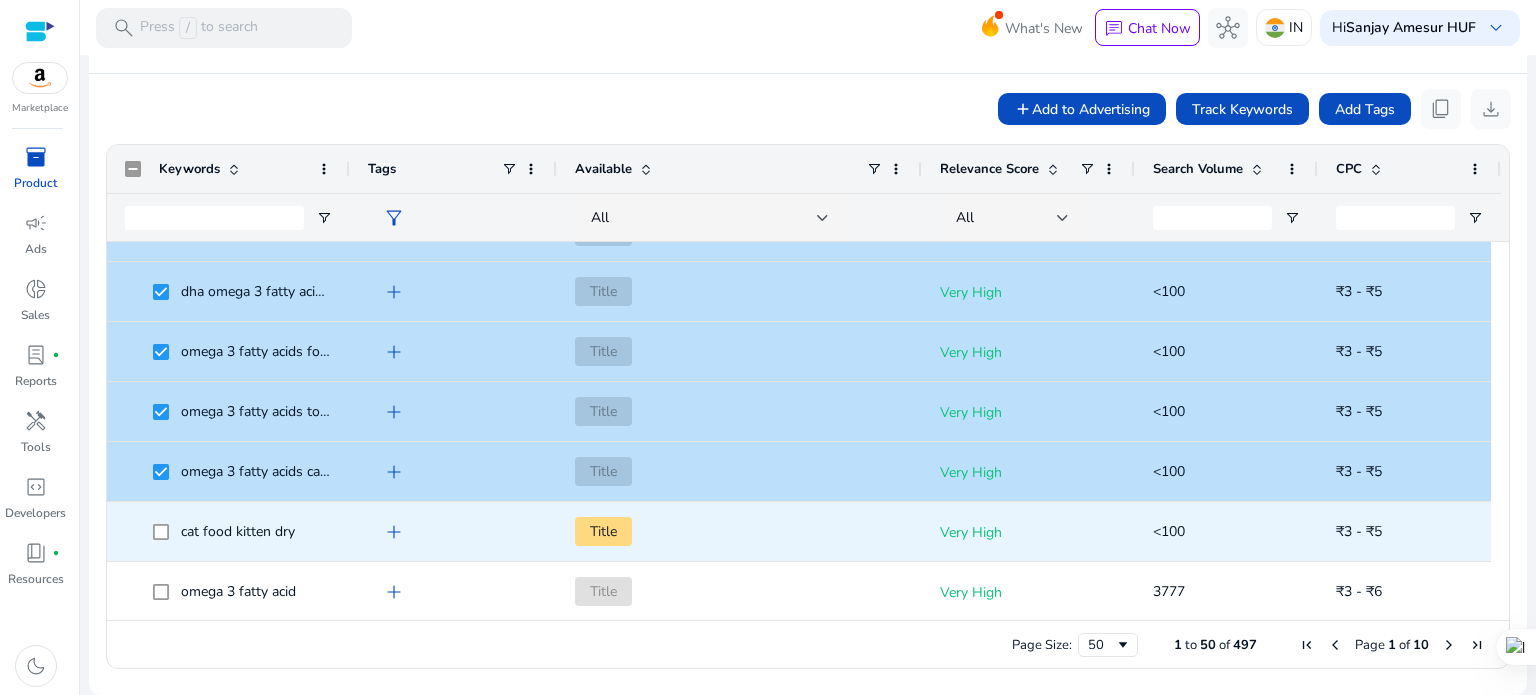click on "cat food kitten dry" 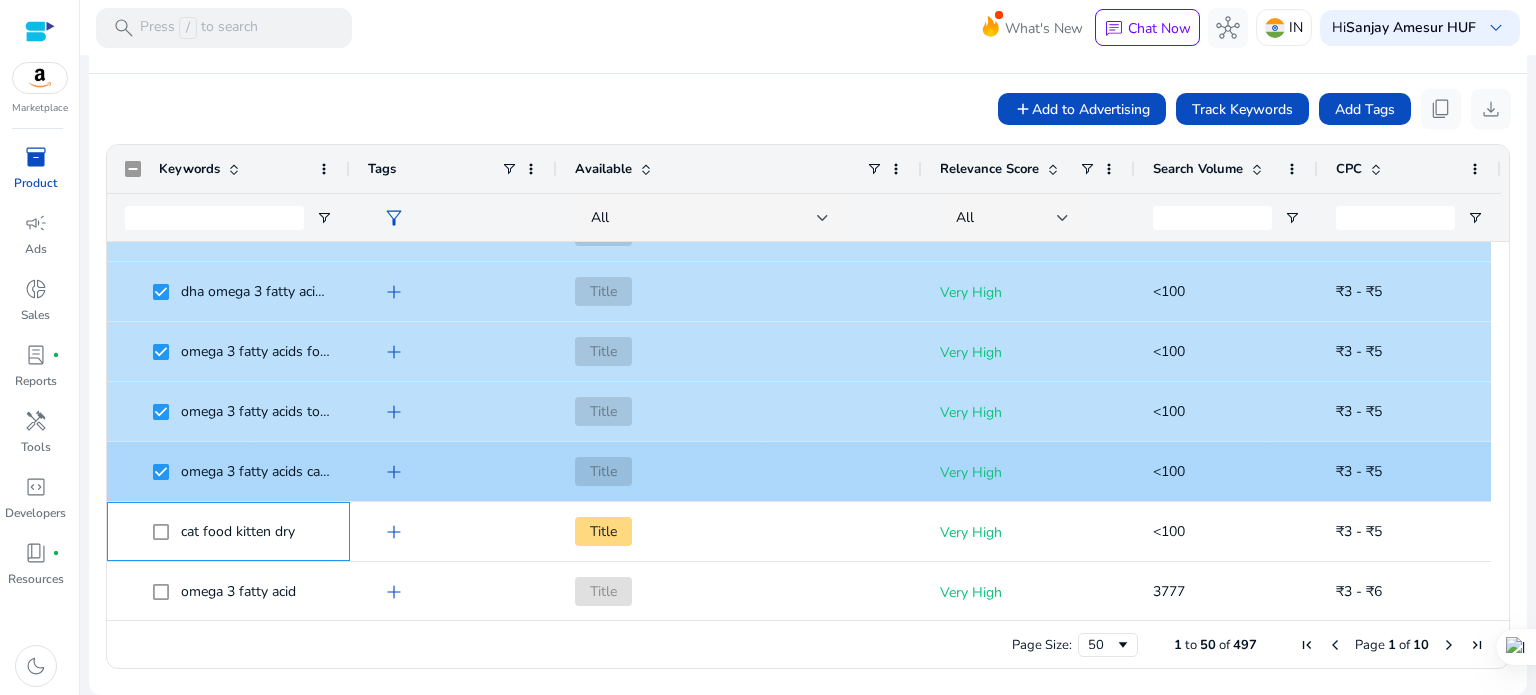 scroll, scrollTop: 575, scrollLeft: 0, axis: vertical 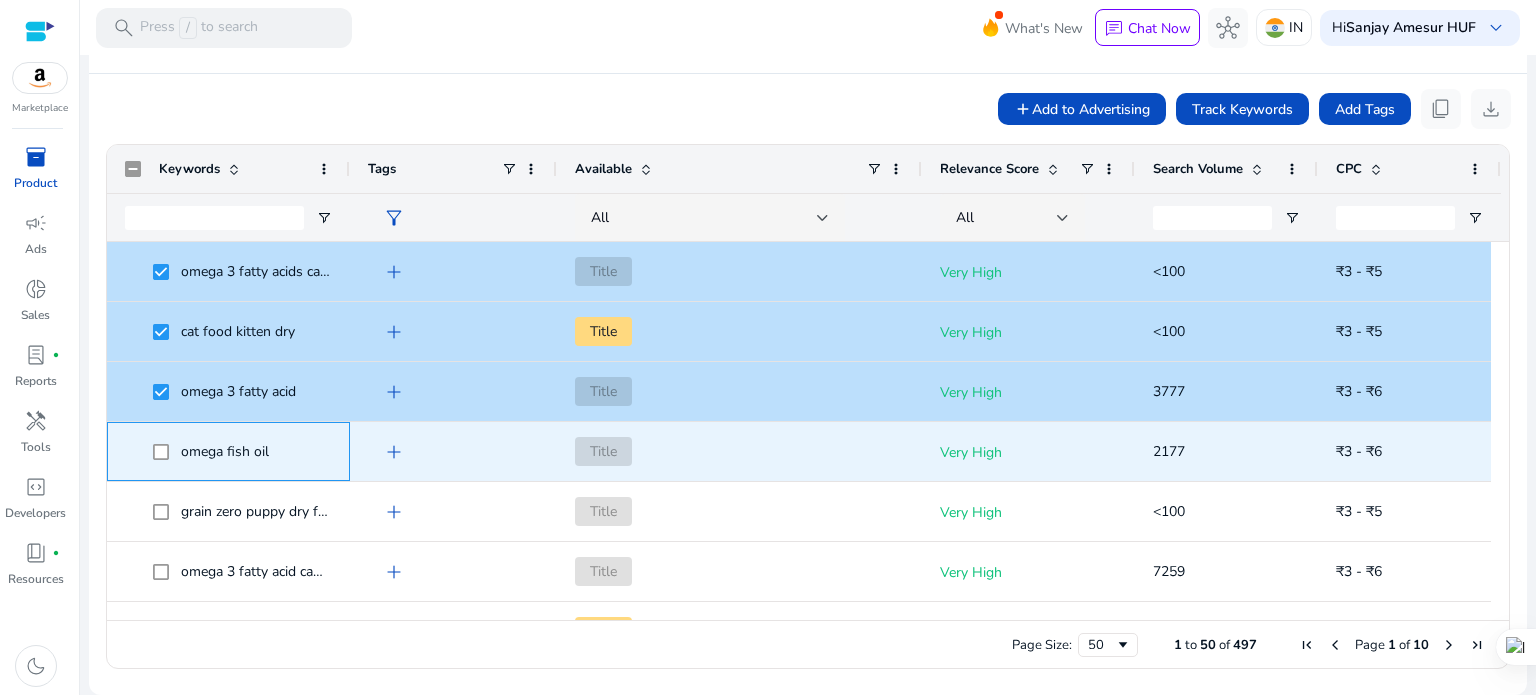 click on "omega fish oil" 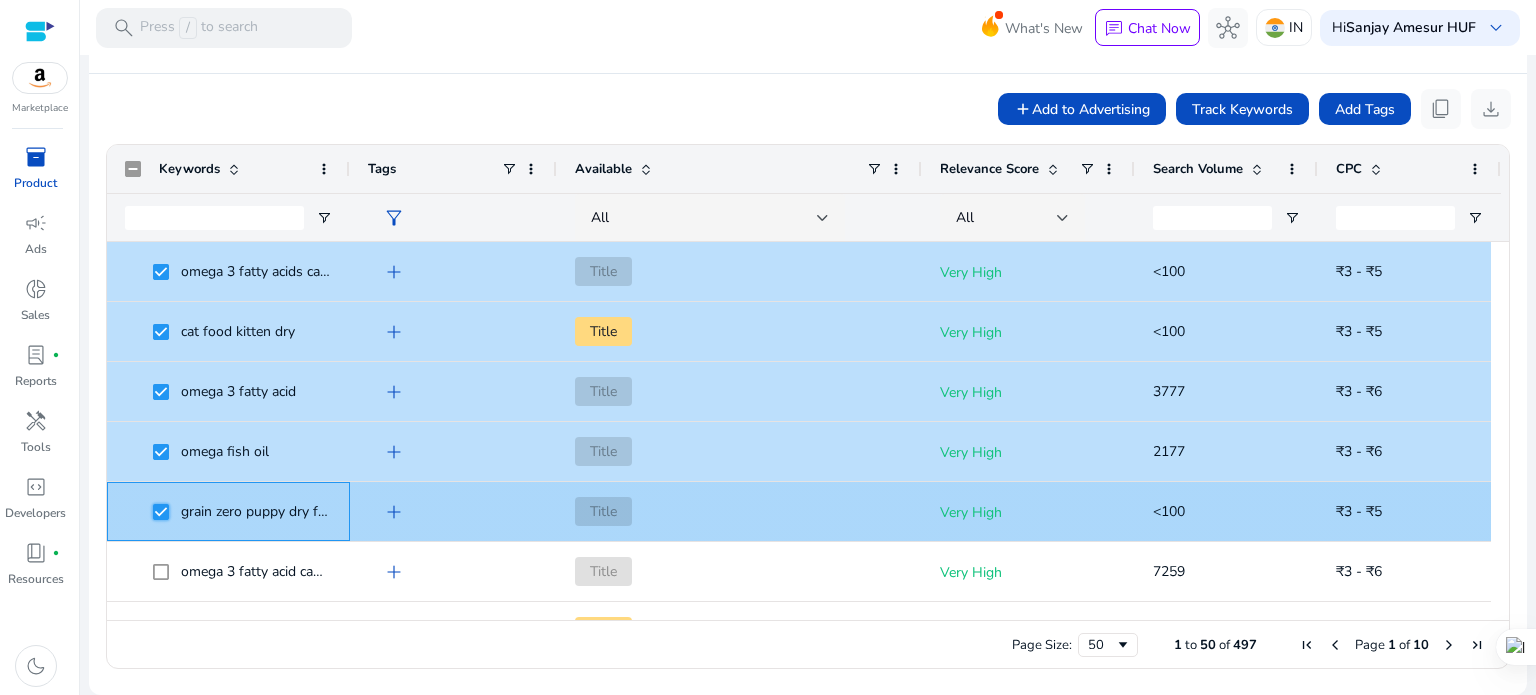 scroll, scrollTop: 800, scrollLeft: 0, axis: vertical 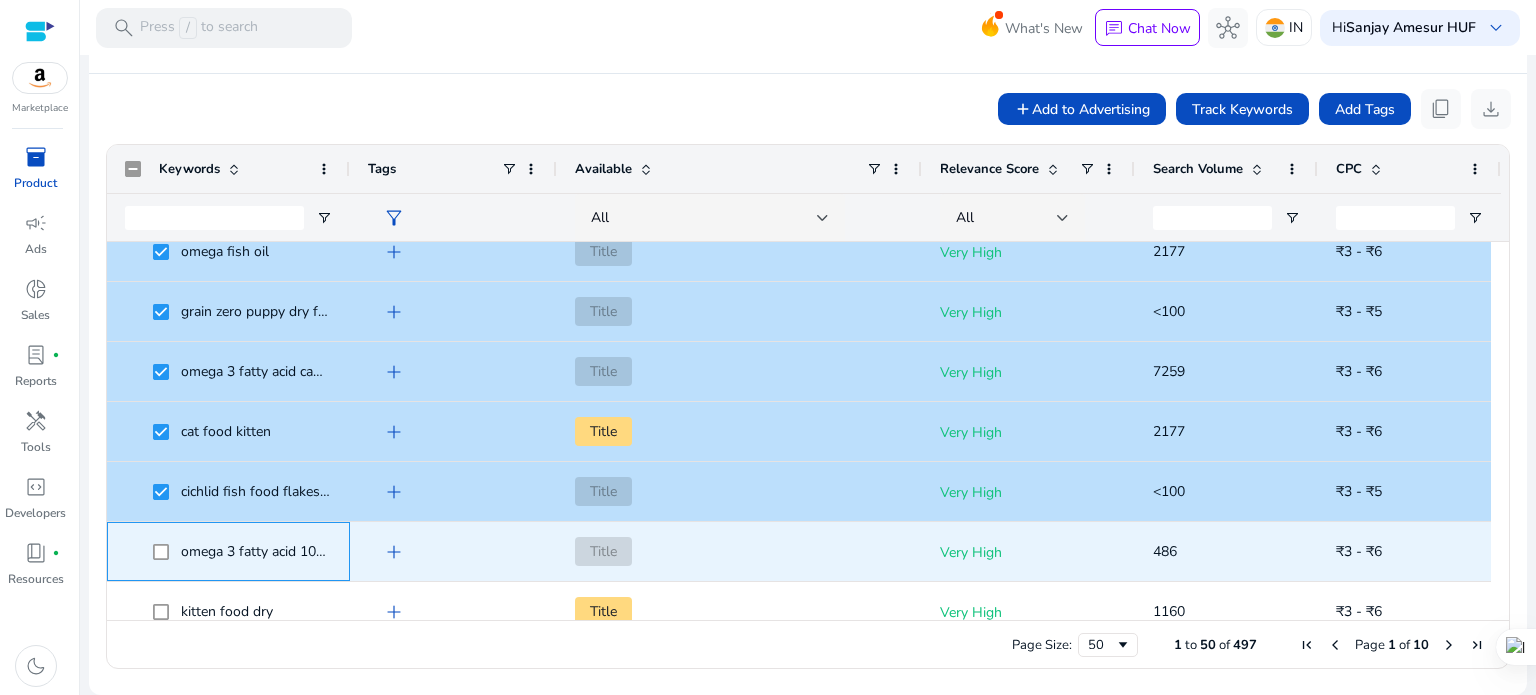 click on "omega 3 fatty acid 1000mg" 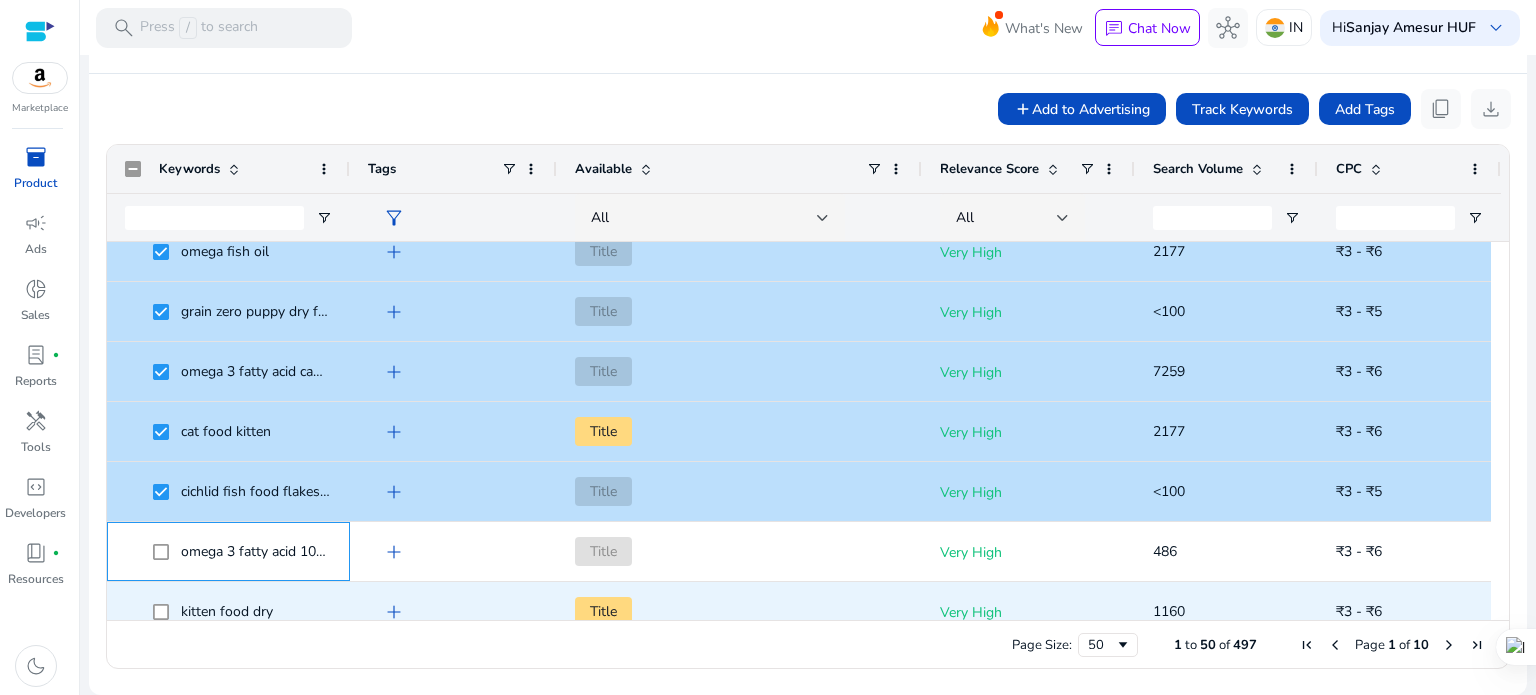 scroll, scrollTop: 1000, scrollLeft: 0, axis: vertical 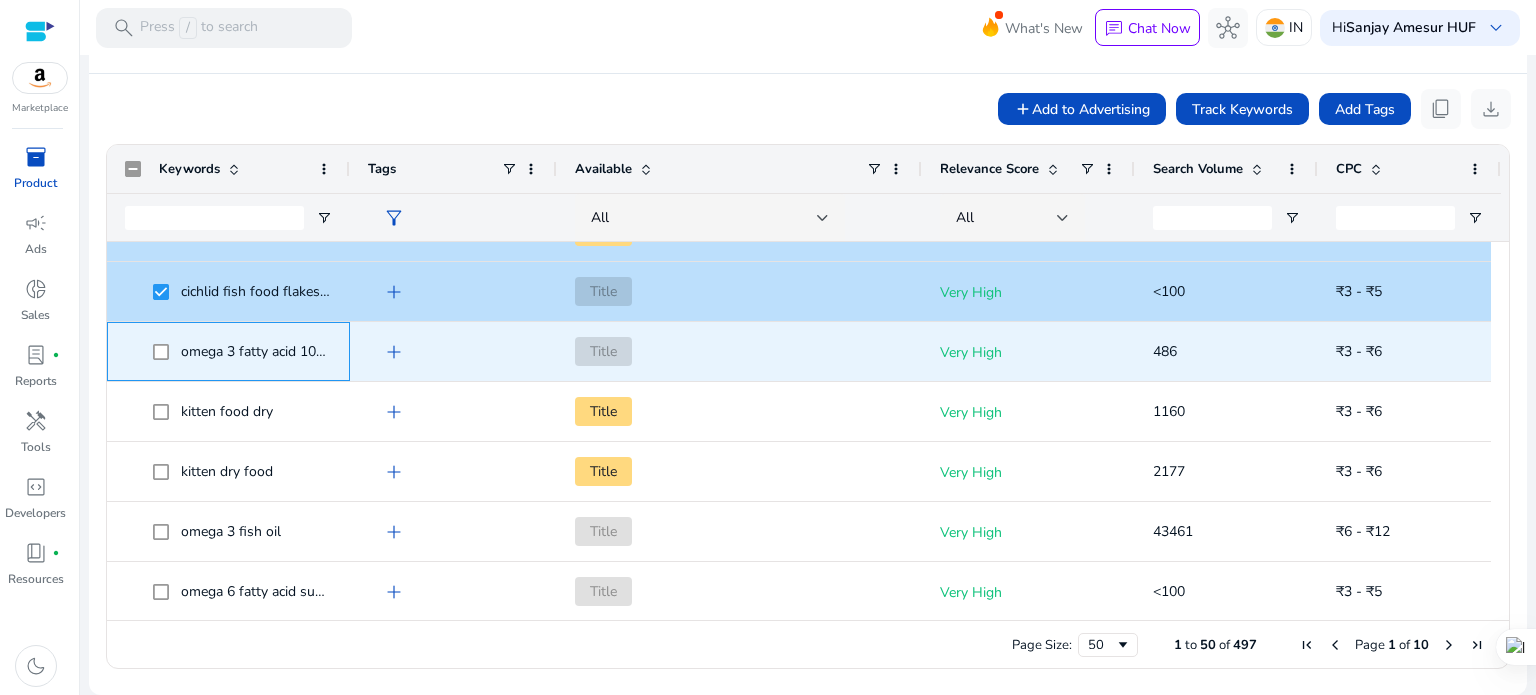 click 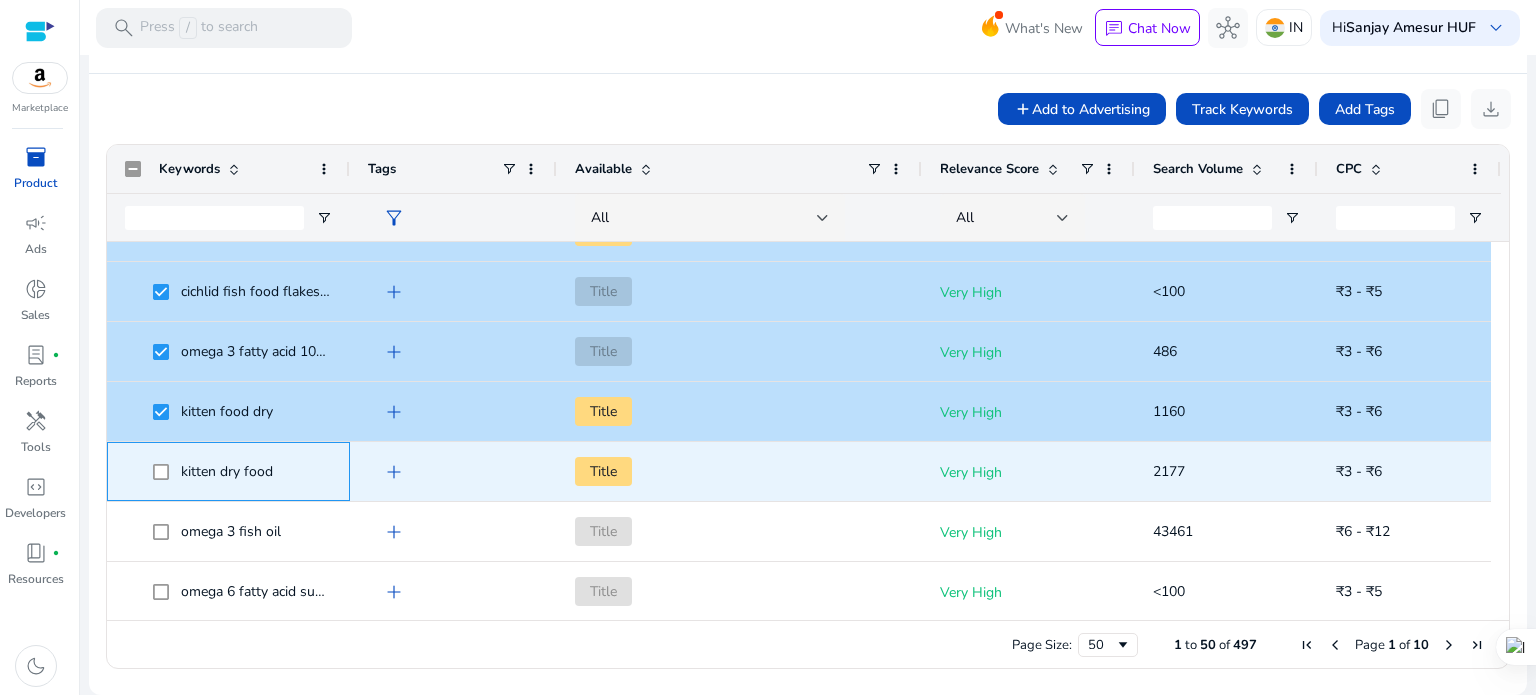 click on "kitten dry food" 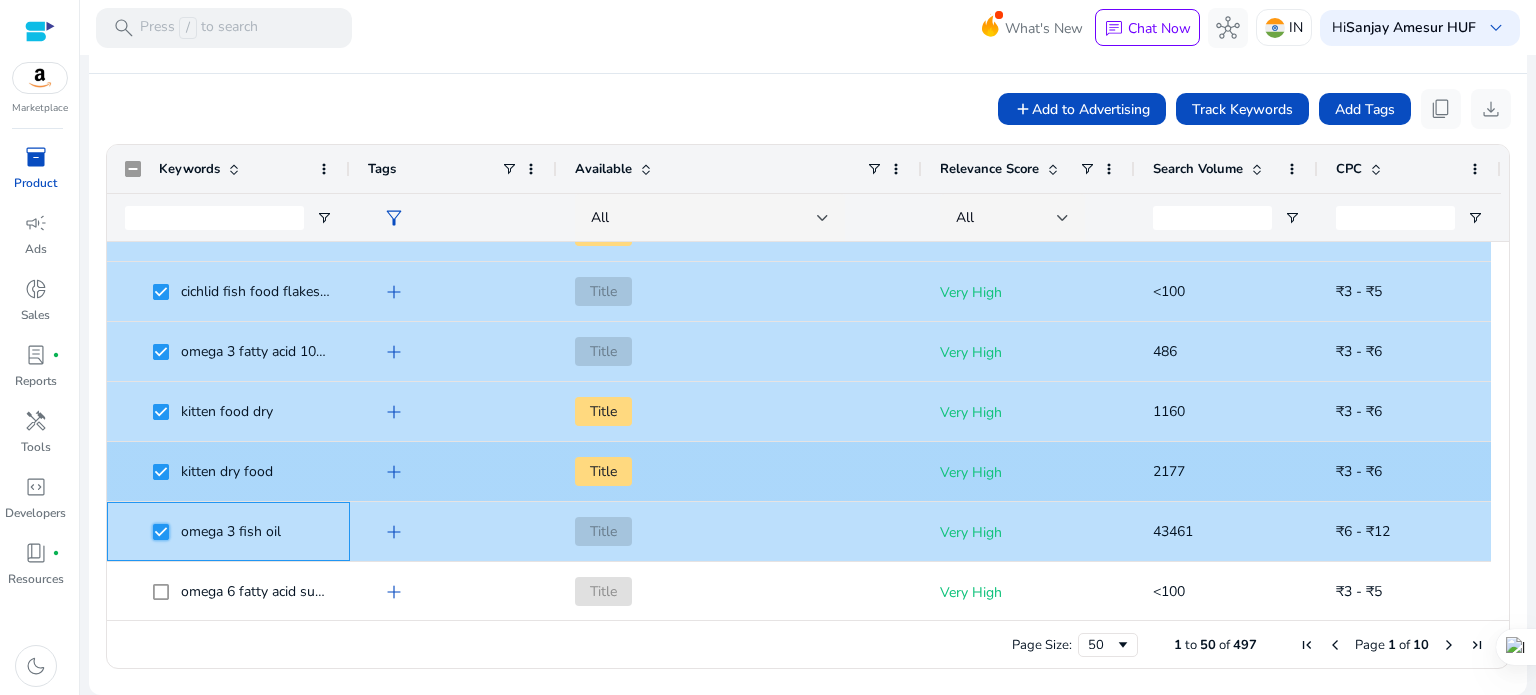 scroll, scrollTop: 1190, scrollLeft: 0, axis: vertical 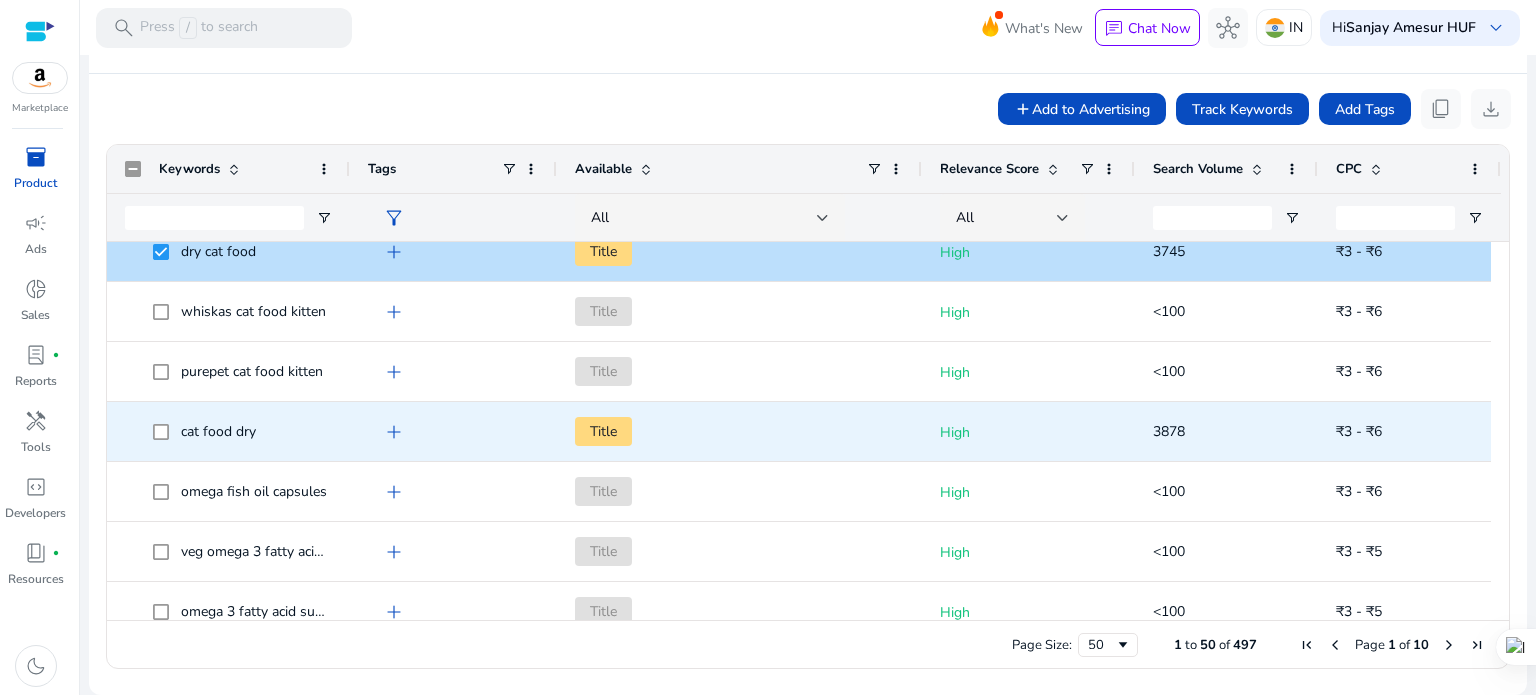 click on "cat food dry" 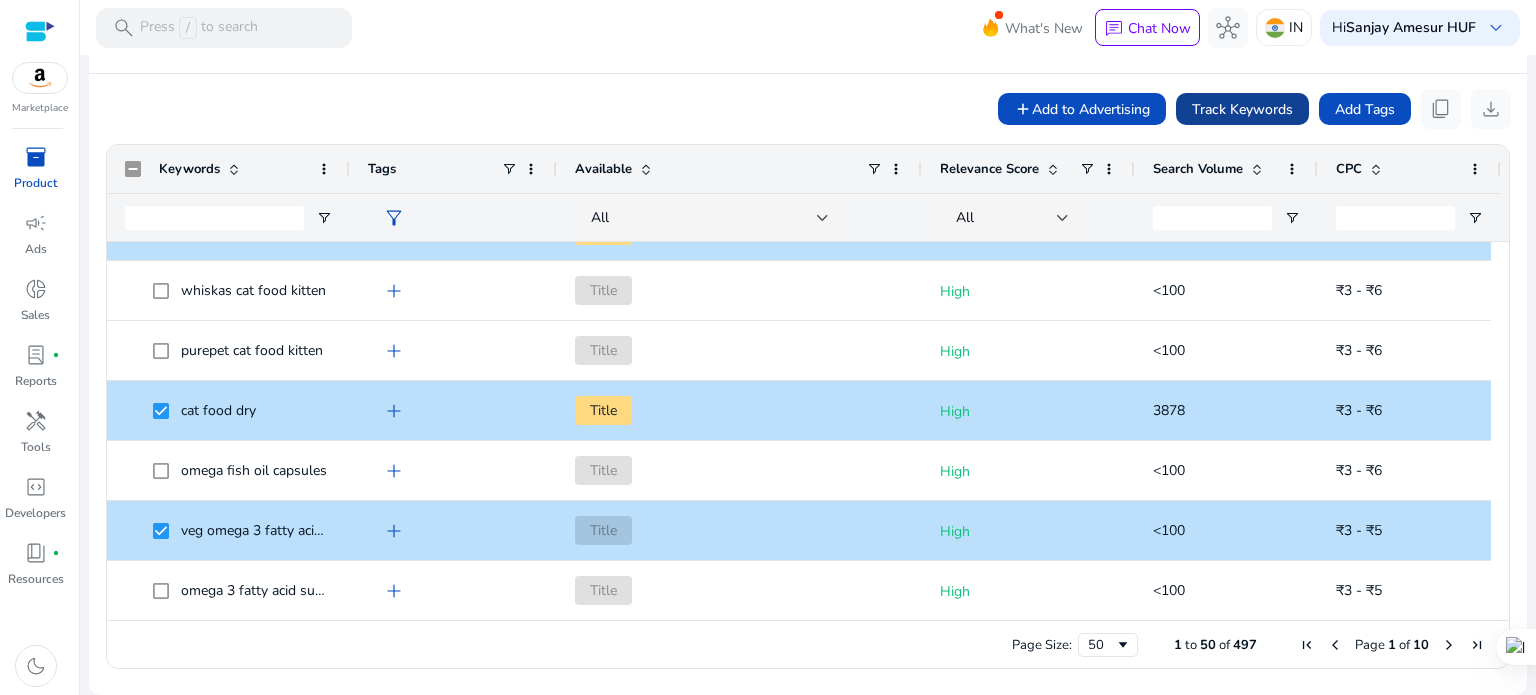 click on "Track Keywords" 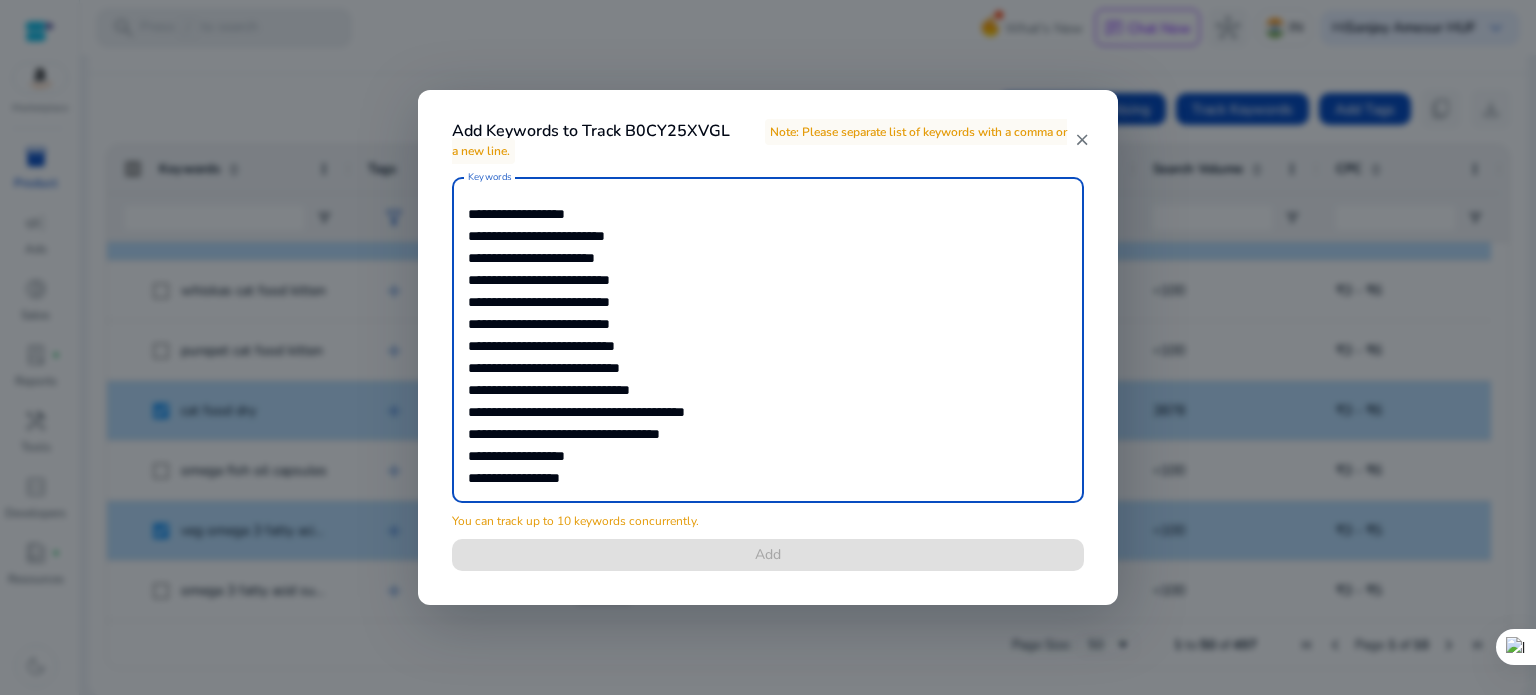 click on "Keywords" at bounding box center (768, 340) 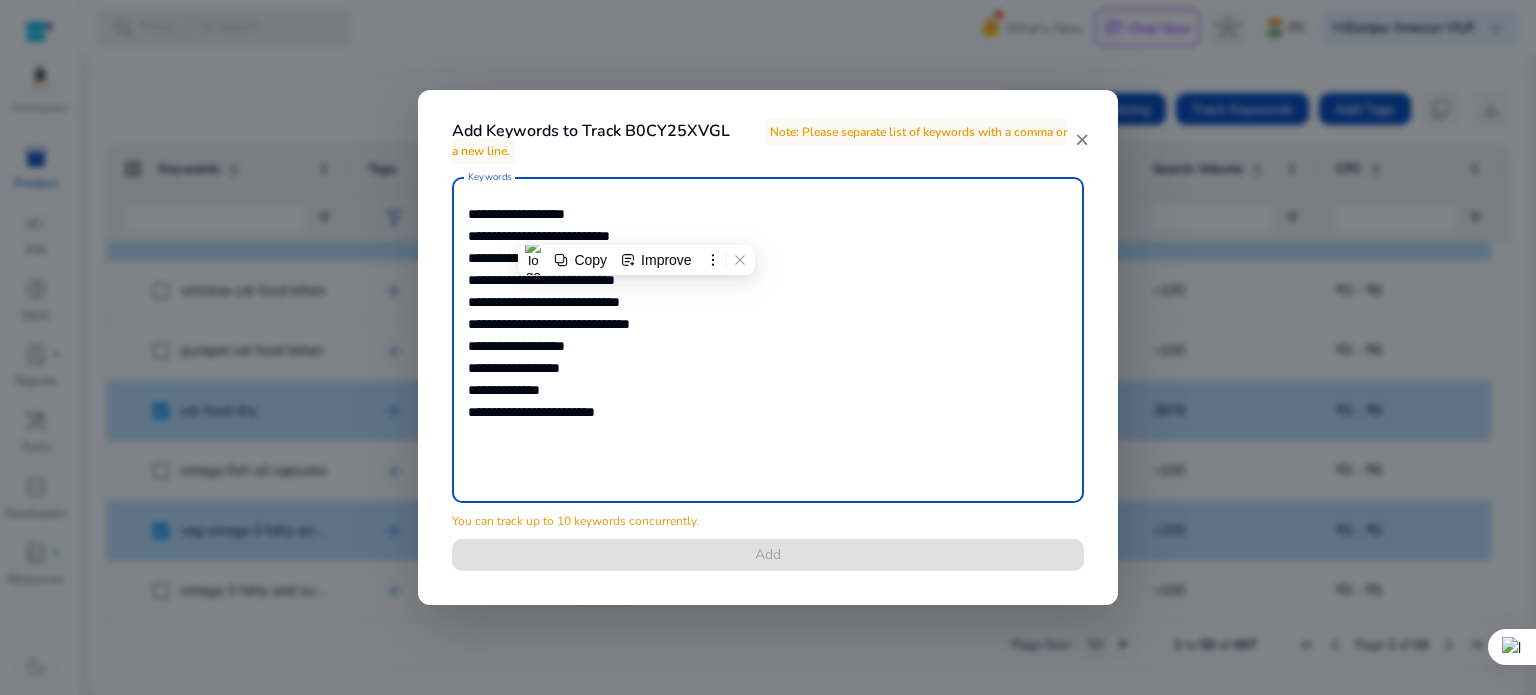 scroll, scrollTop: 0, scrollLeft: 0, axis: both 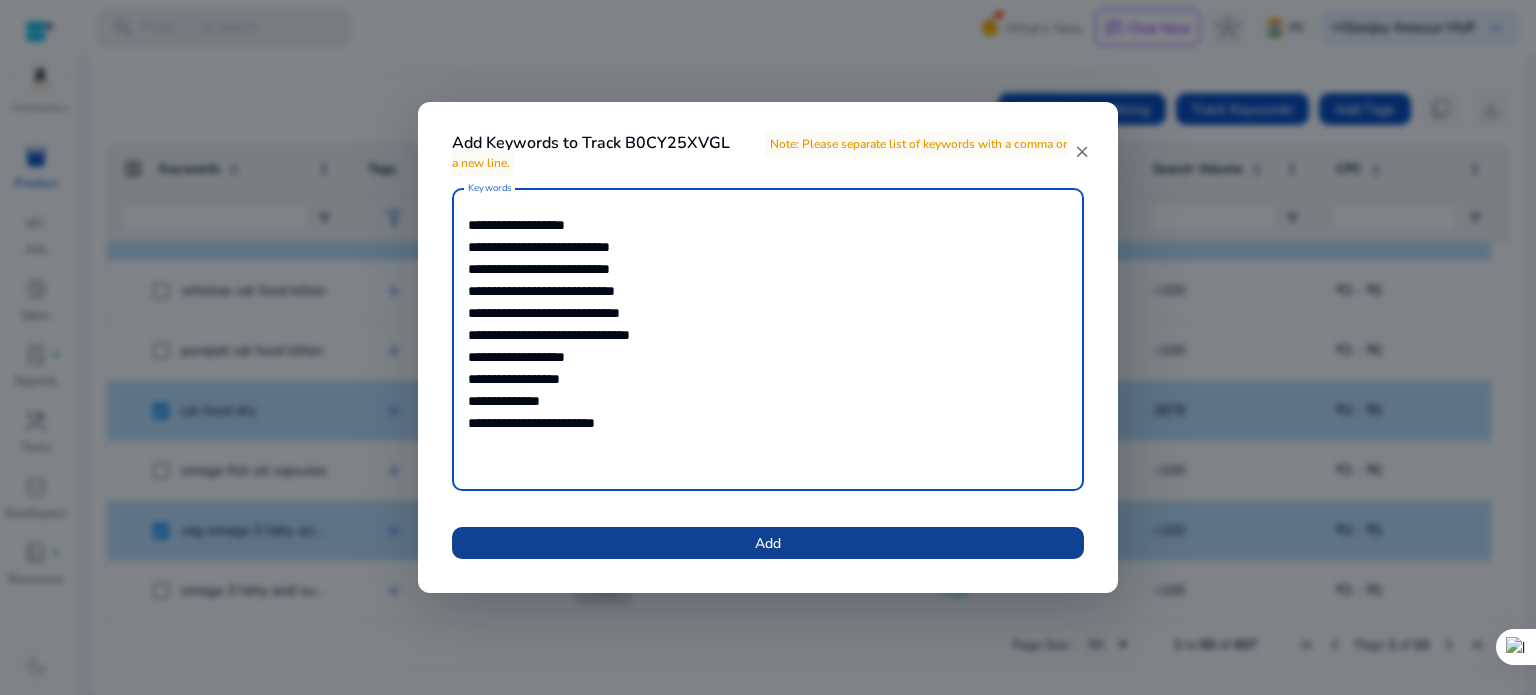 type on "**********" 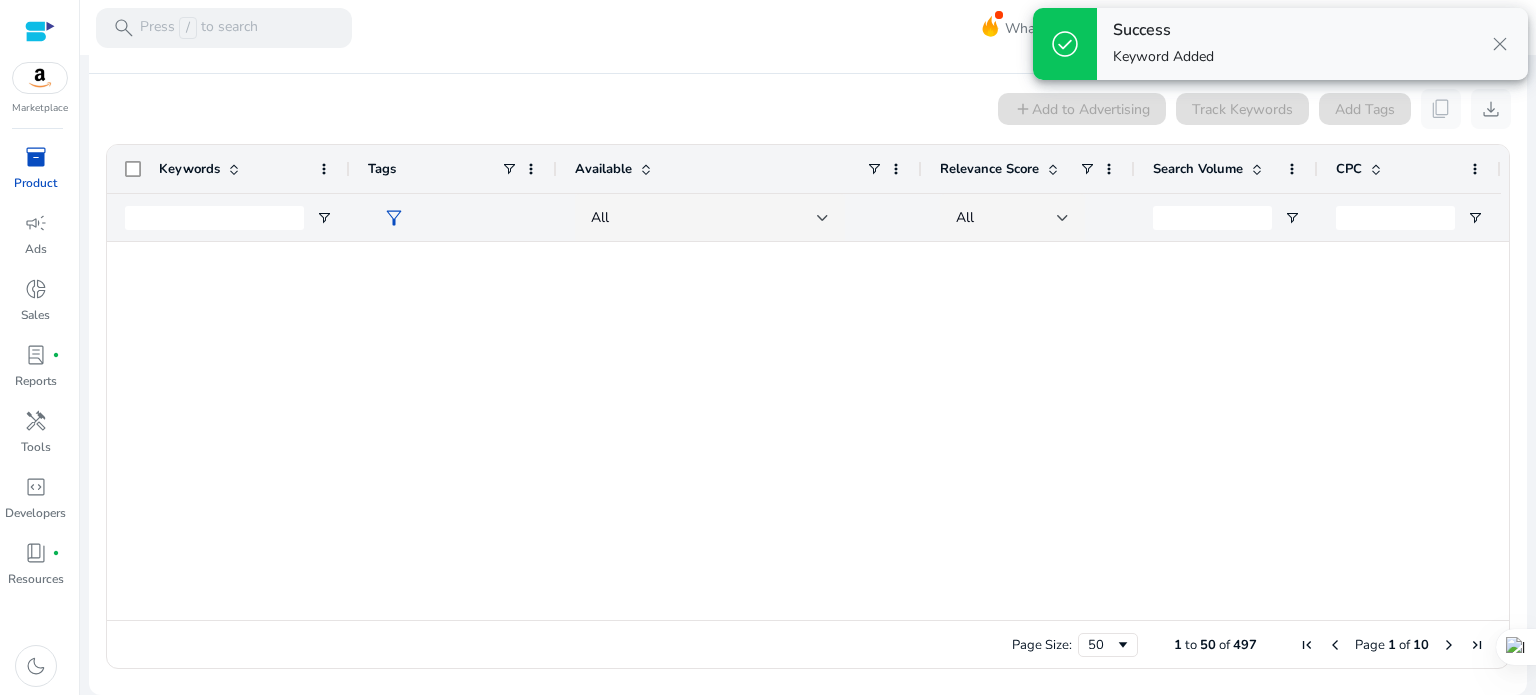 scroll, scrollTop: 0, scrollLeft: 0, axis: both 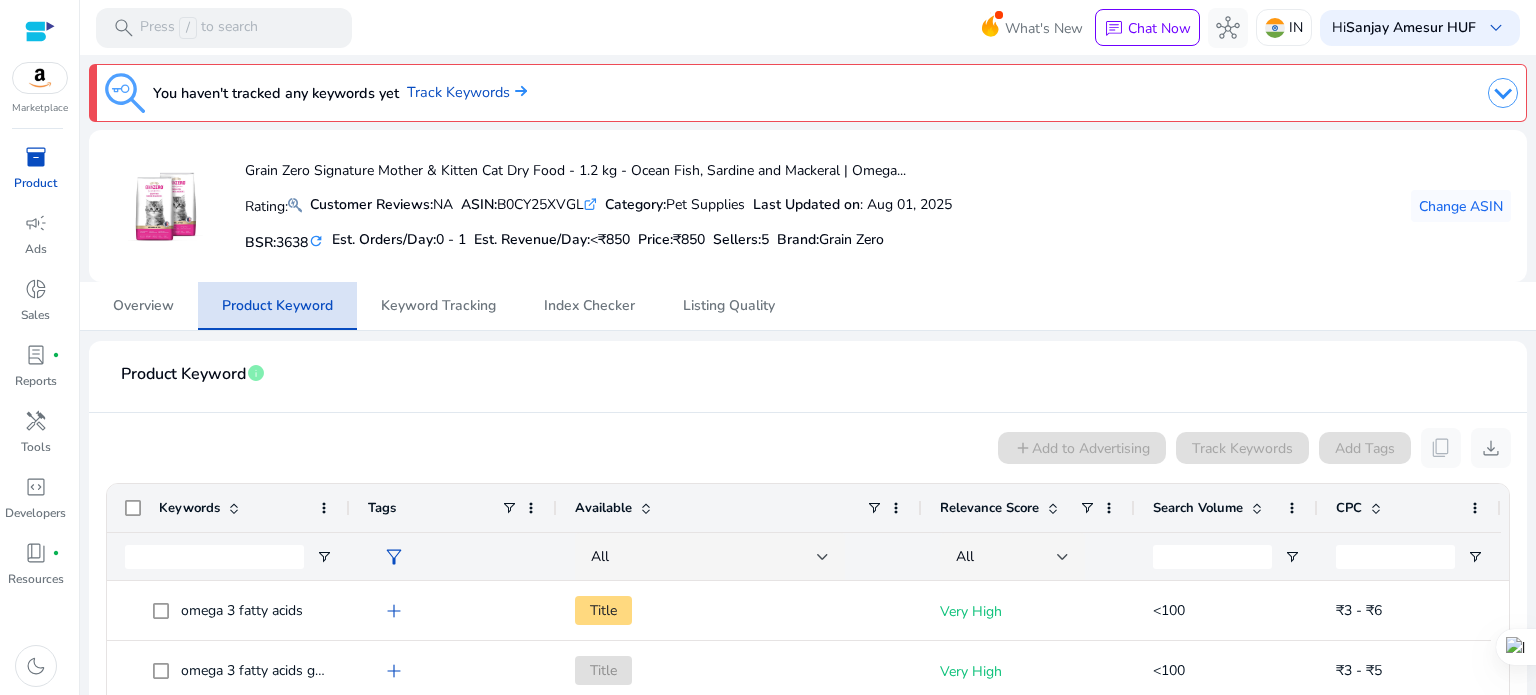 click on "Product Keyword" at bounding box center [277, 306] 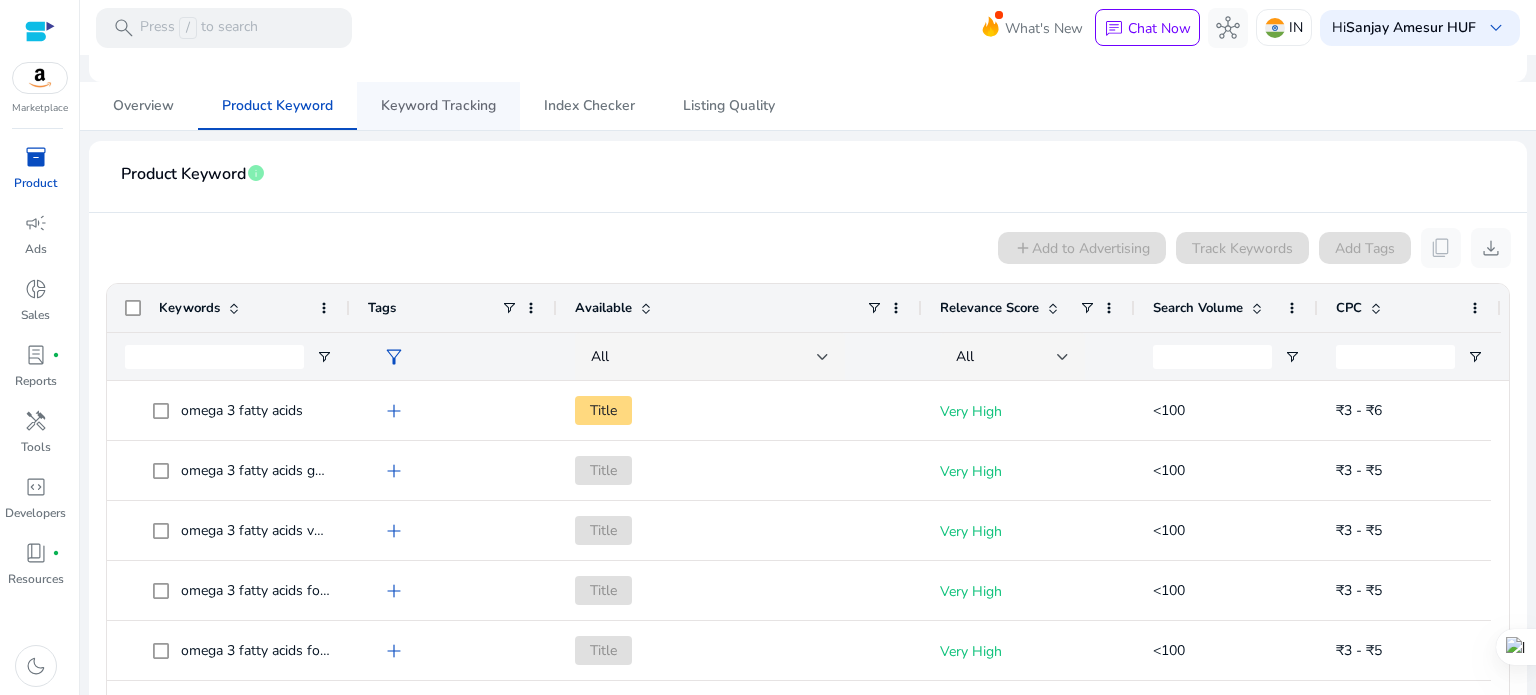 scroll, scrollTop: 0, scrollLeft: 0, axis: both 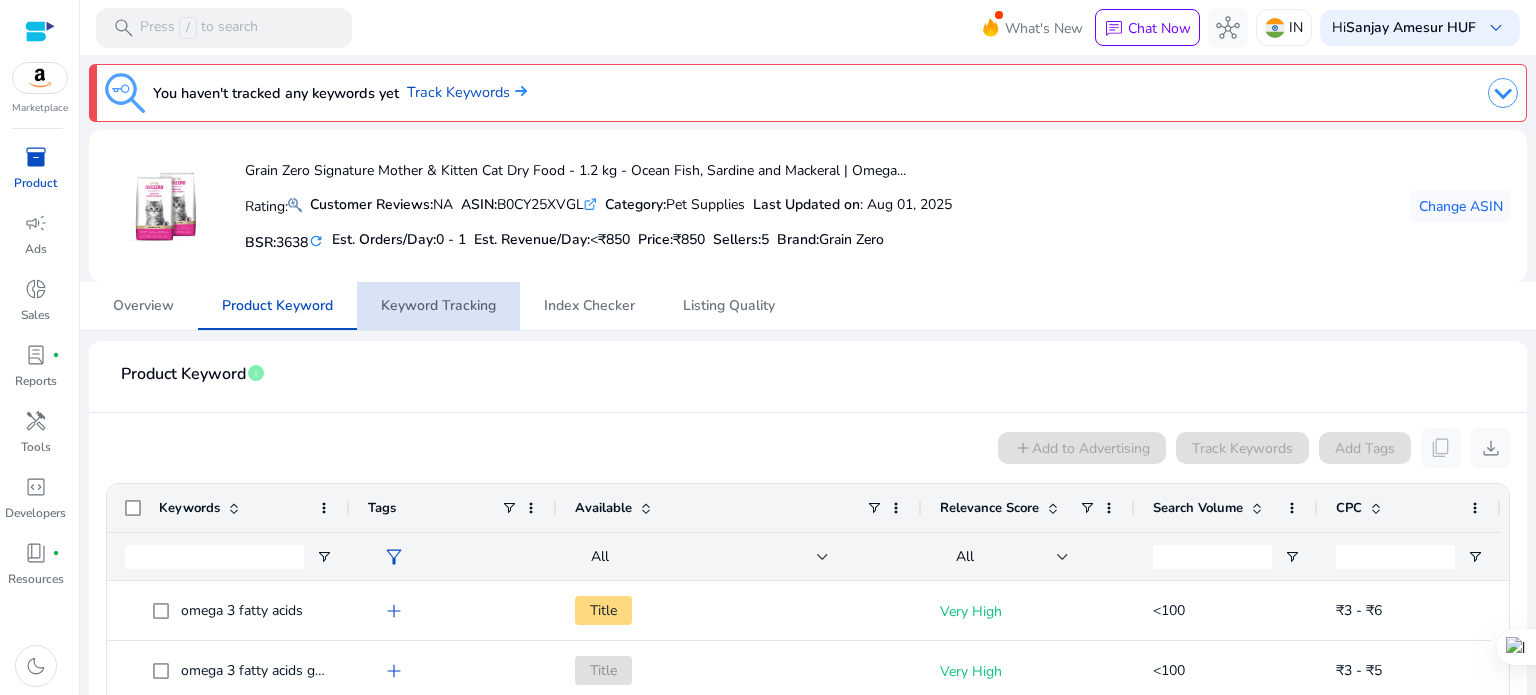 click on "Keyword Tracking" at bounding box center [438, 306] 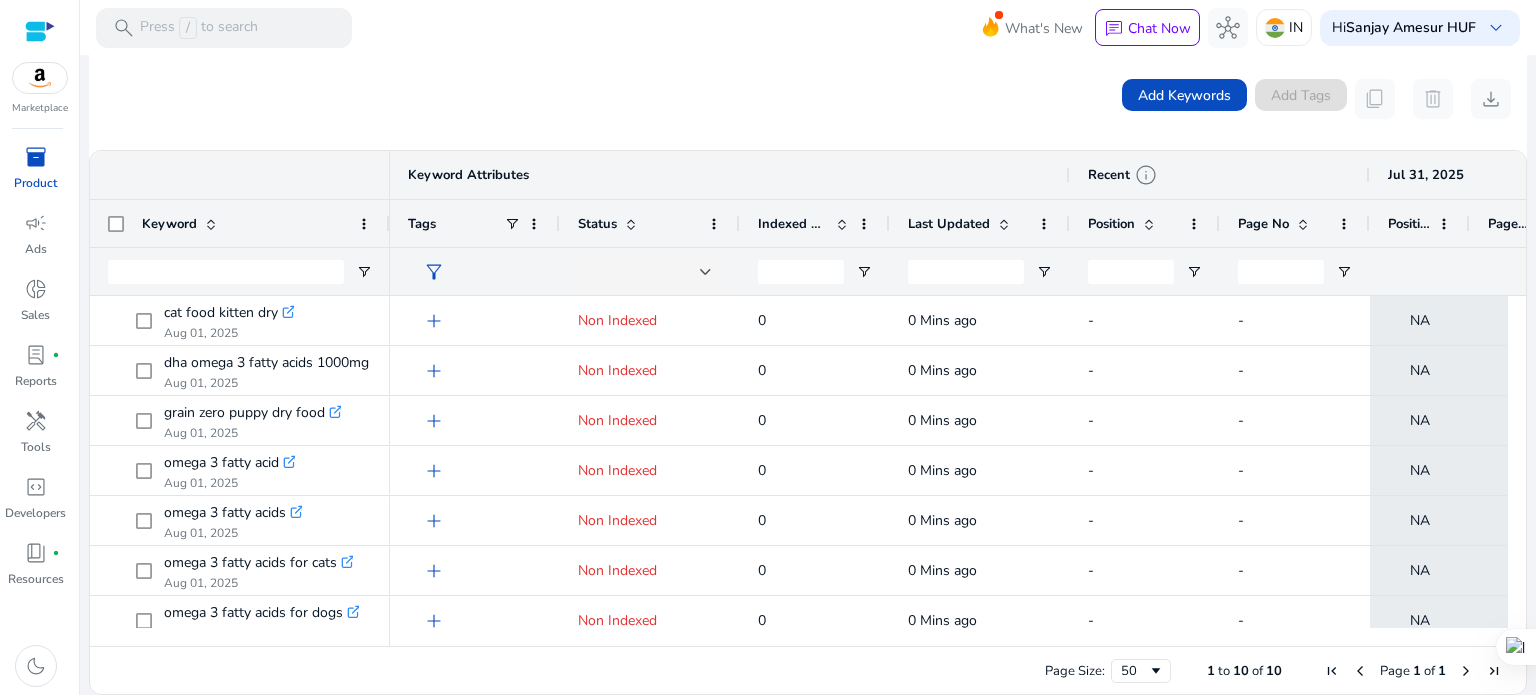 scroll, scrollTop: 0, scrollLeft: 0, axis: both 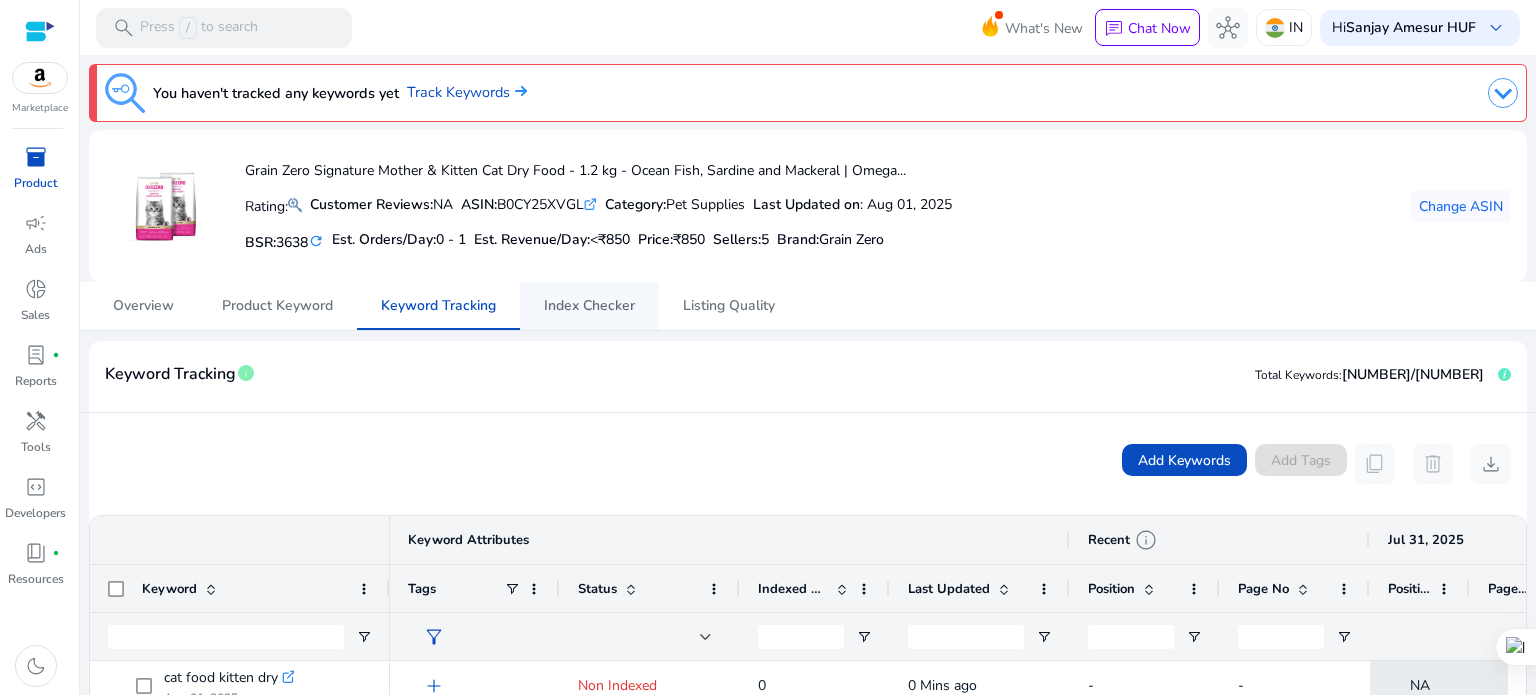 click on "Index Checker" at bounding box center (589, 306) 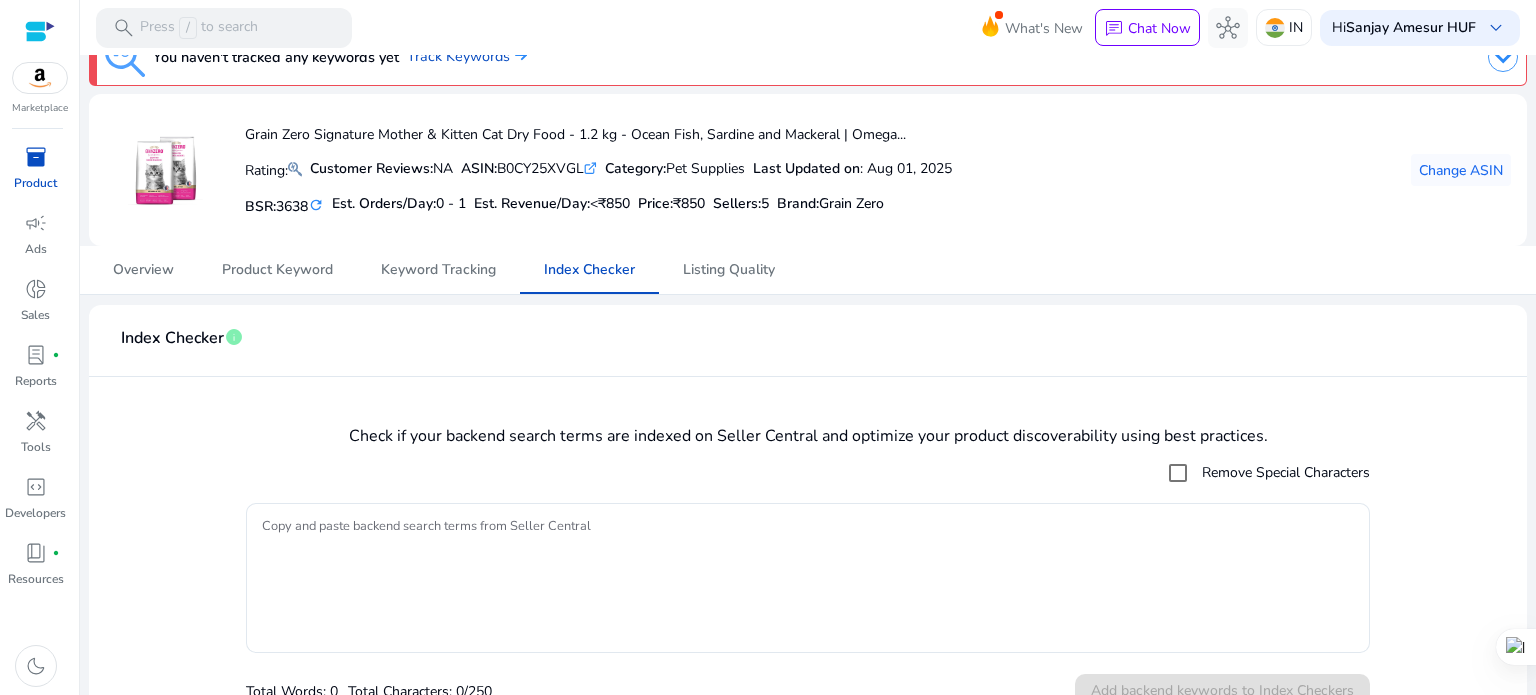 scroll, scrollTop: 64, scrollLeft: 0, axis: vertical 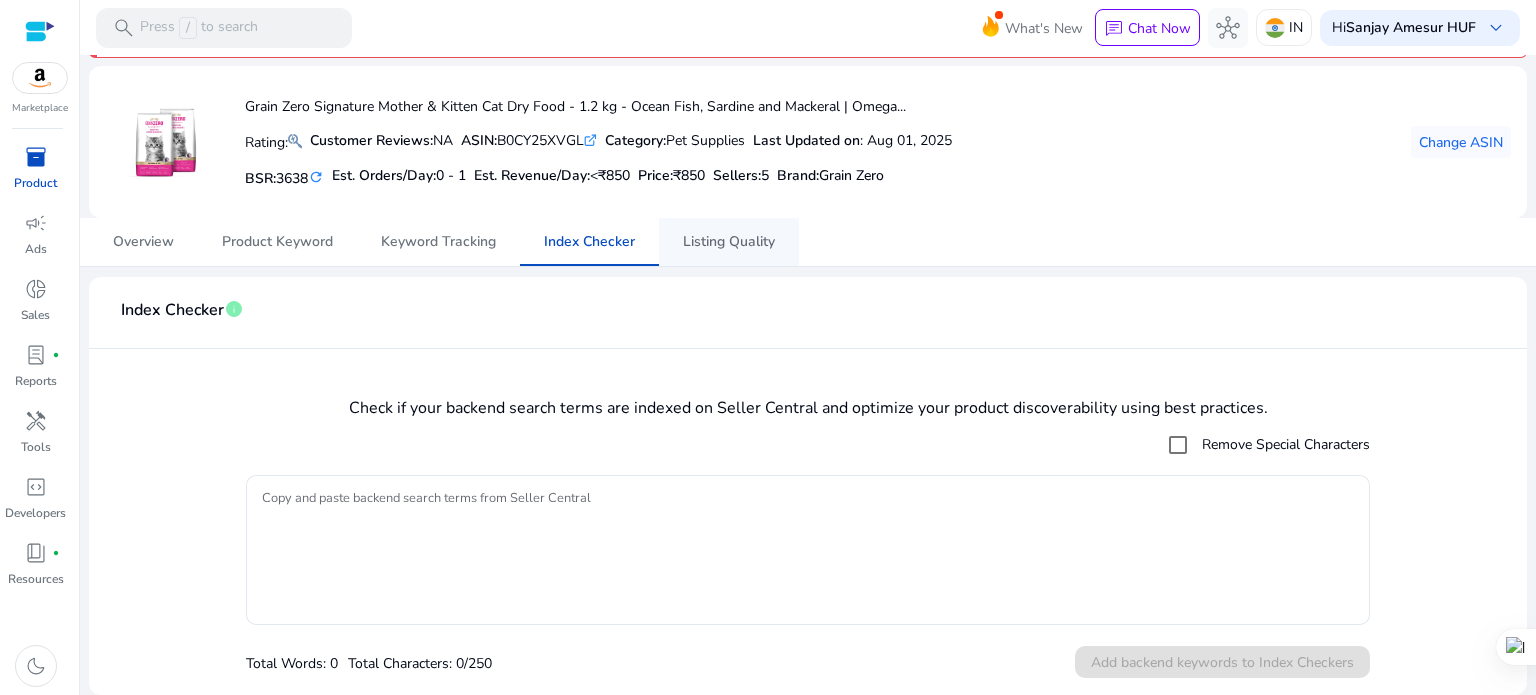 click on "Listing Quality" at bounding box center (729, 242) 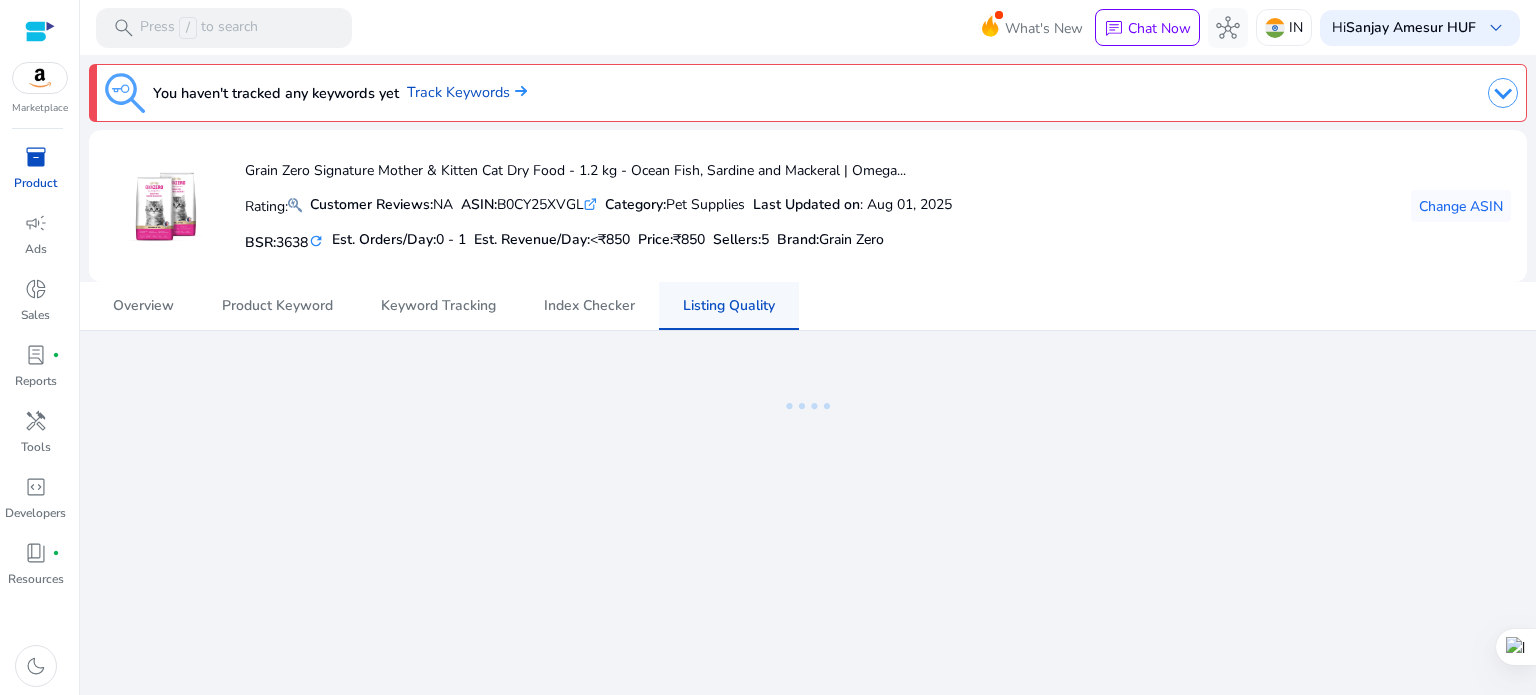 scroll, scrollTop: 0, scrollLeft: 0, axis: both 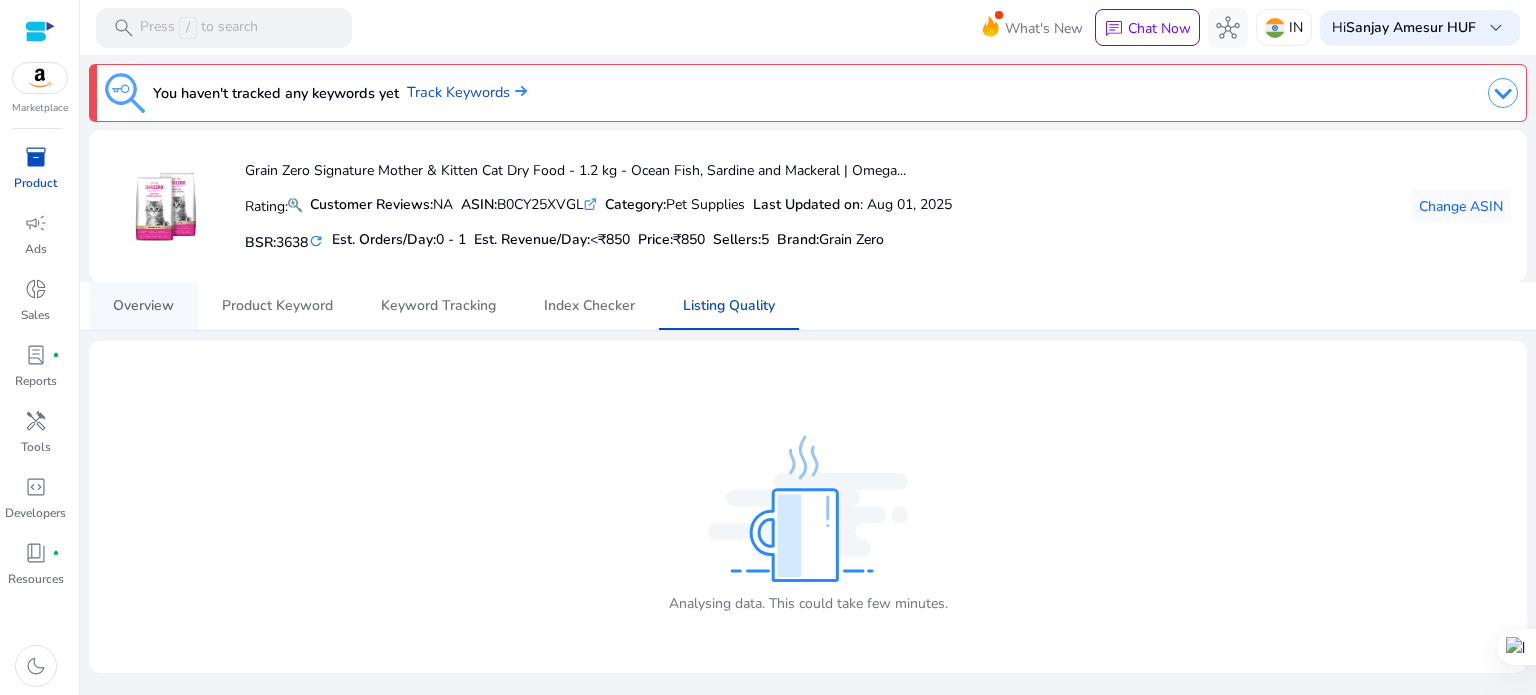click on "Overview" at bounding box center (143, 306) 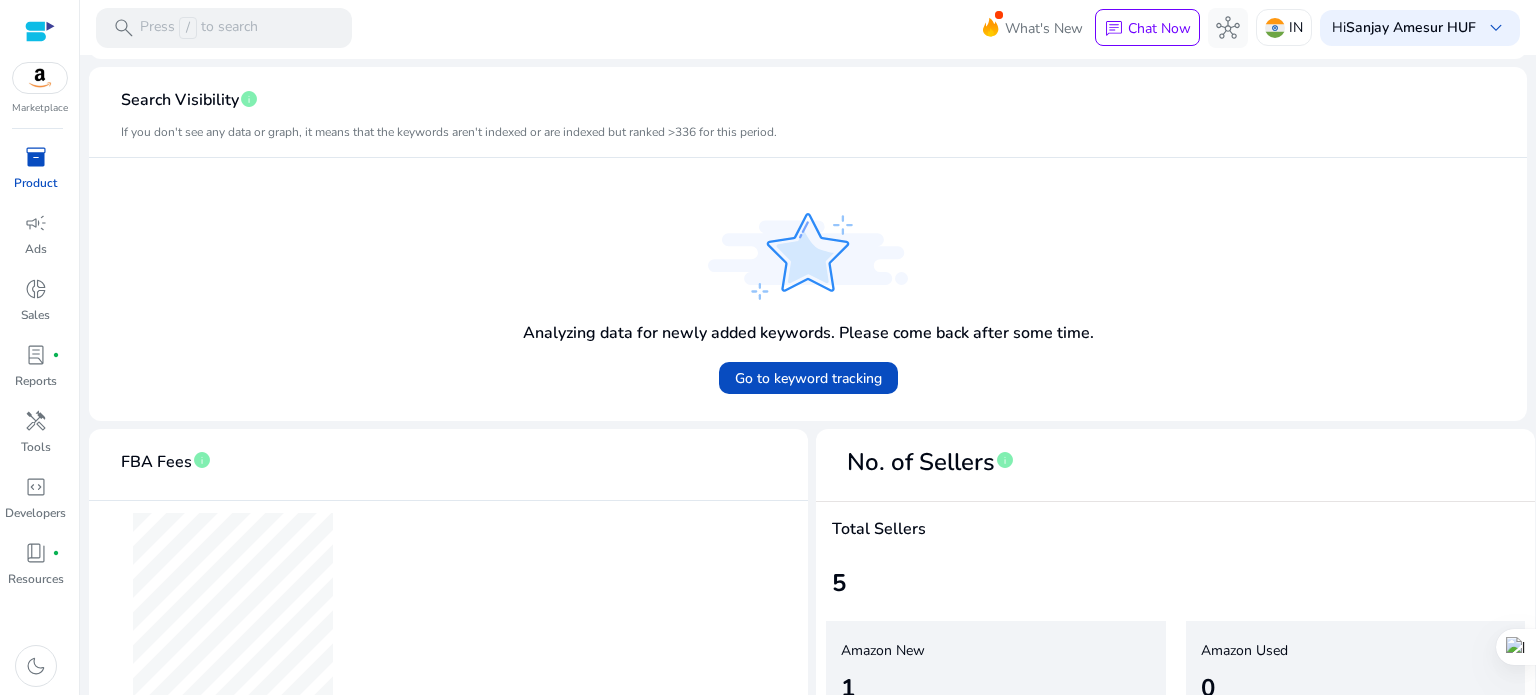 scroll, scrollTop: 288, scrollLeft: 0, axis: vertical 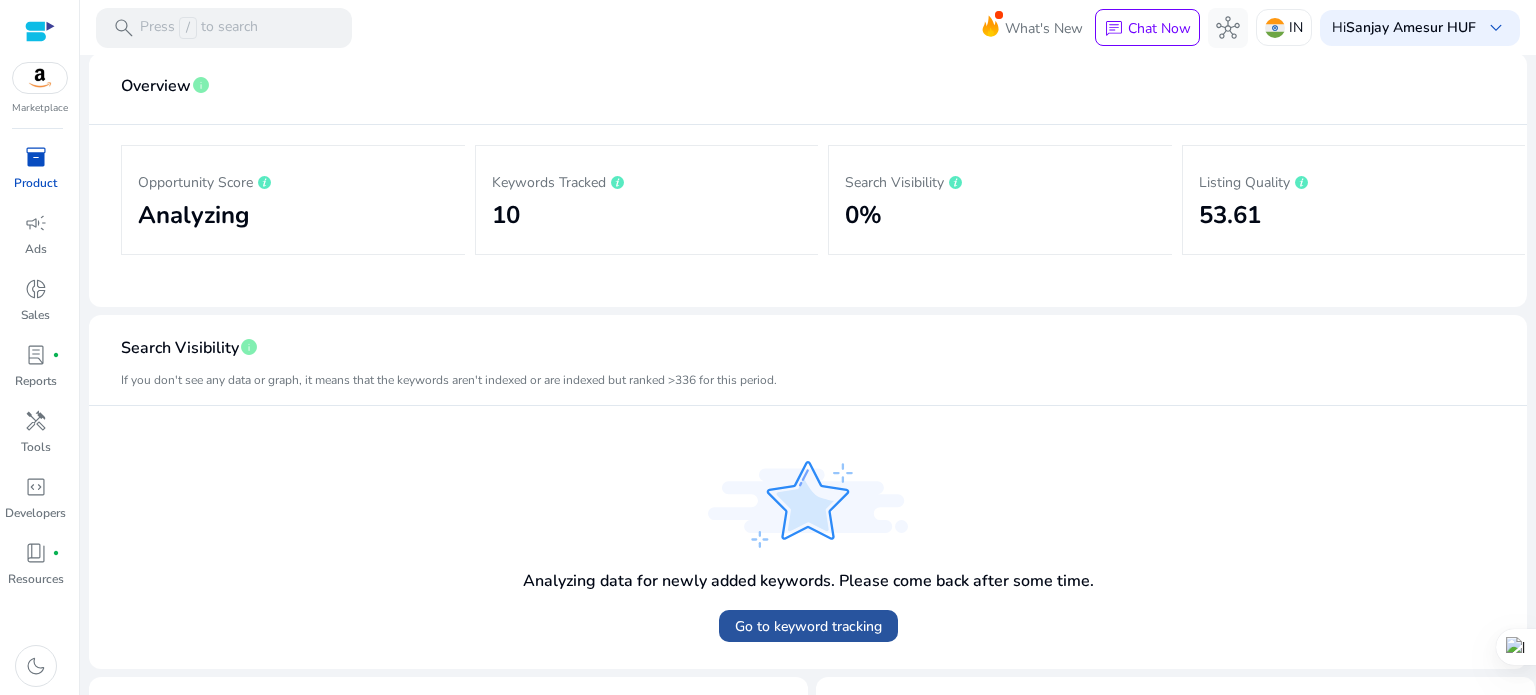 click on "Go to keyword tracking" 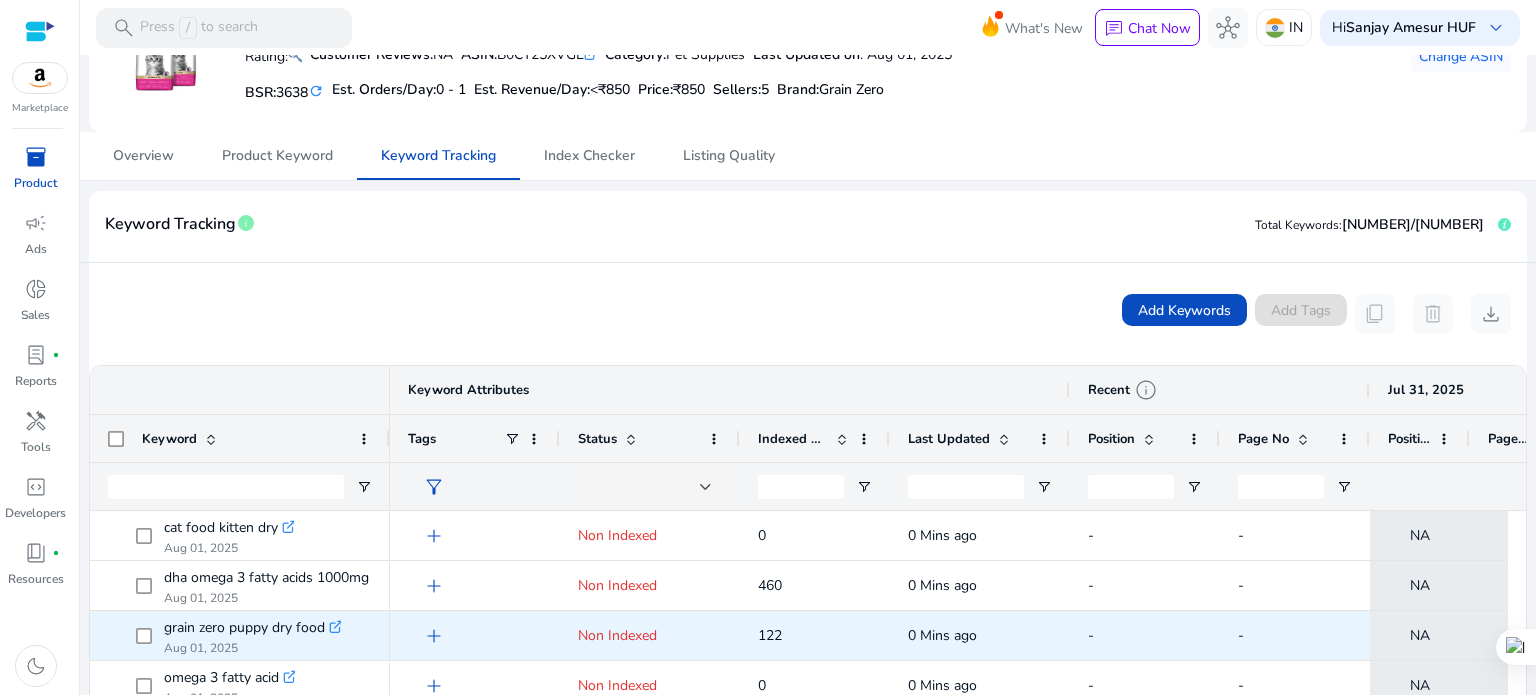 scroll, scrollTop: 365, scrollLeft: 0, axis: vertical 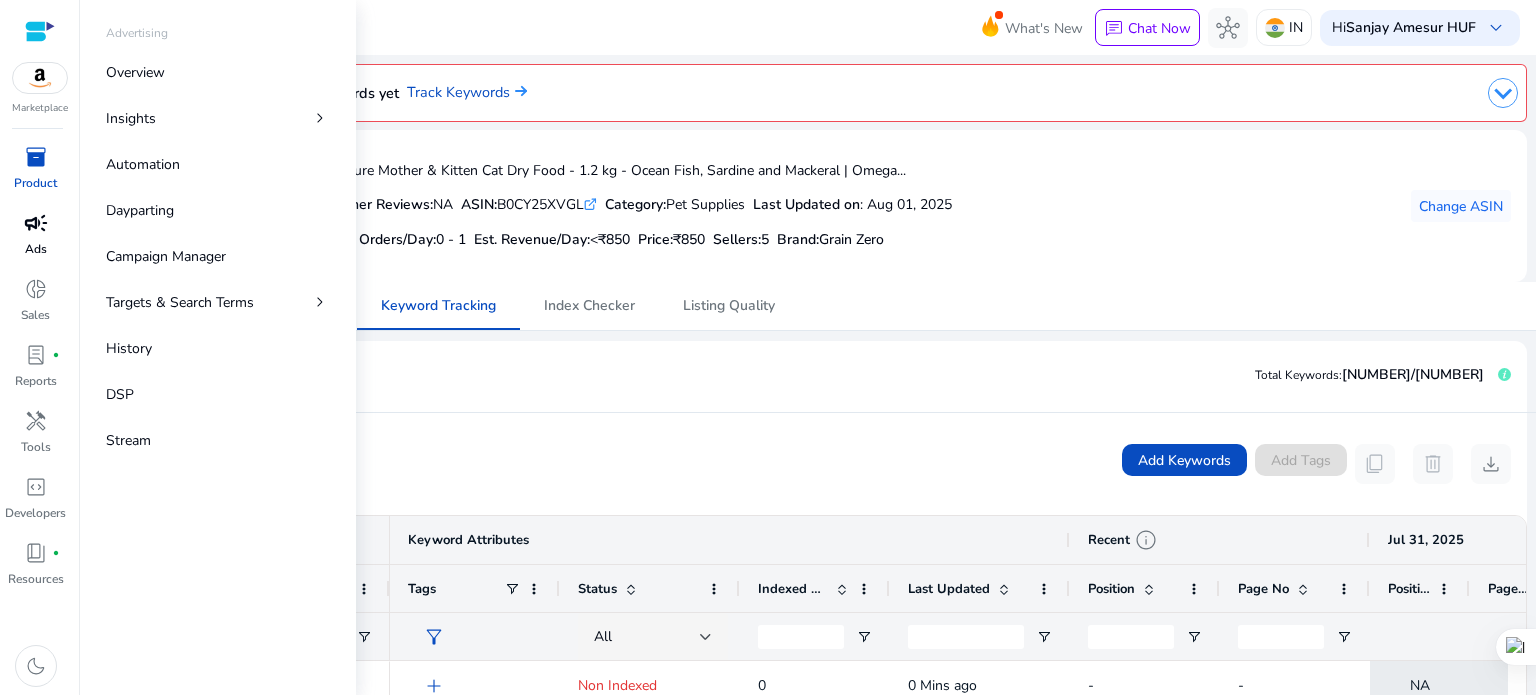 click on "campaign" at bounding box center (36, 223) 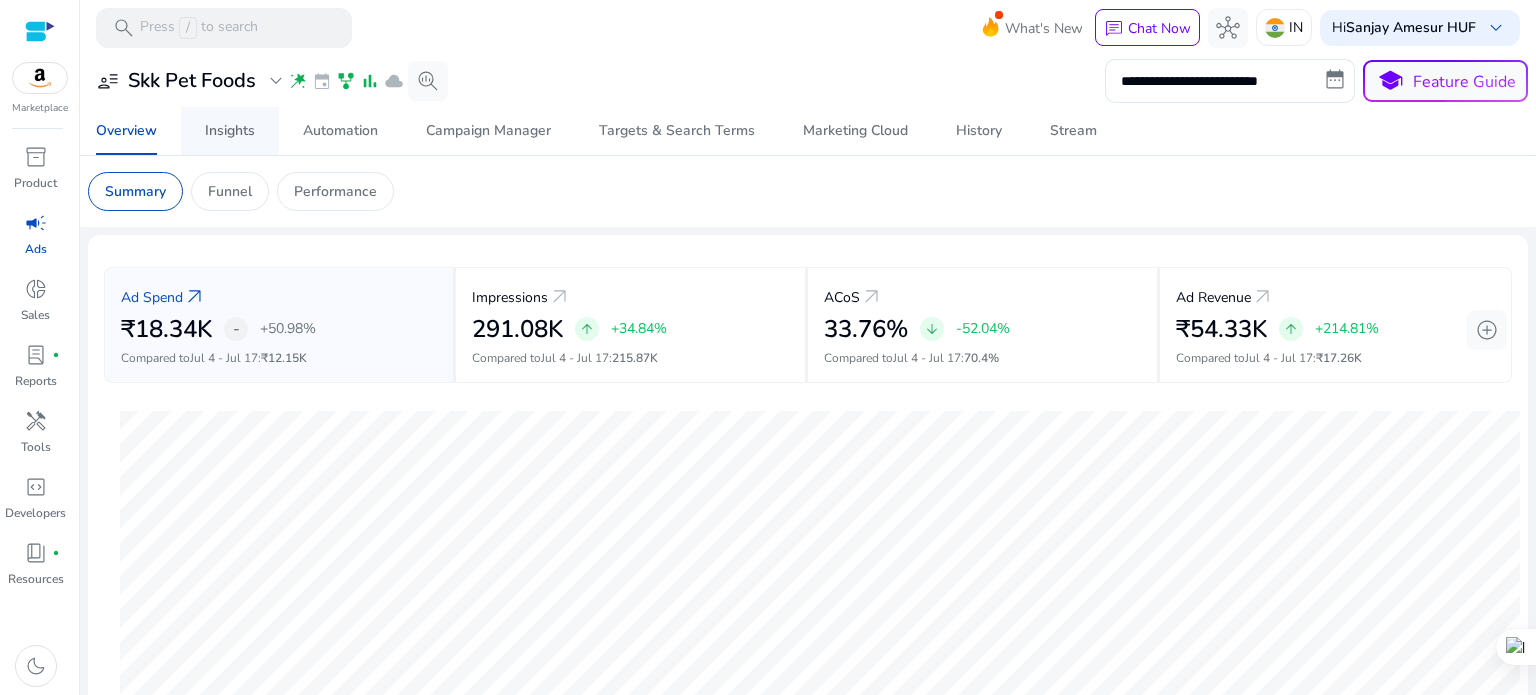 click on "Insights" at bounding box center [230, 131] 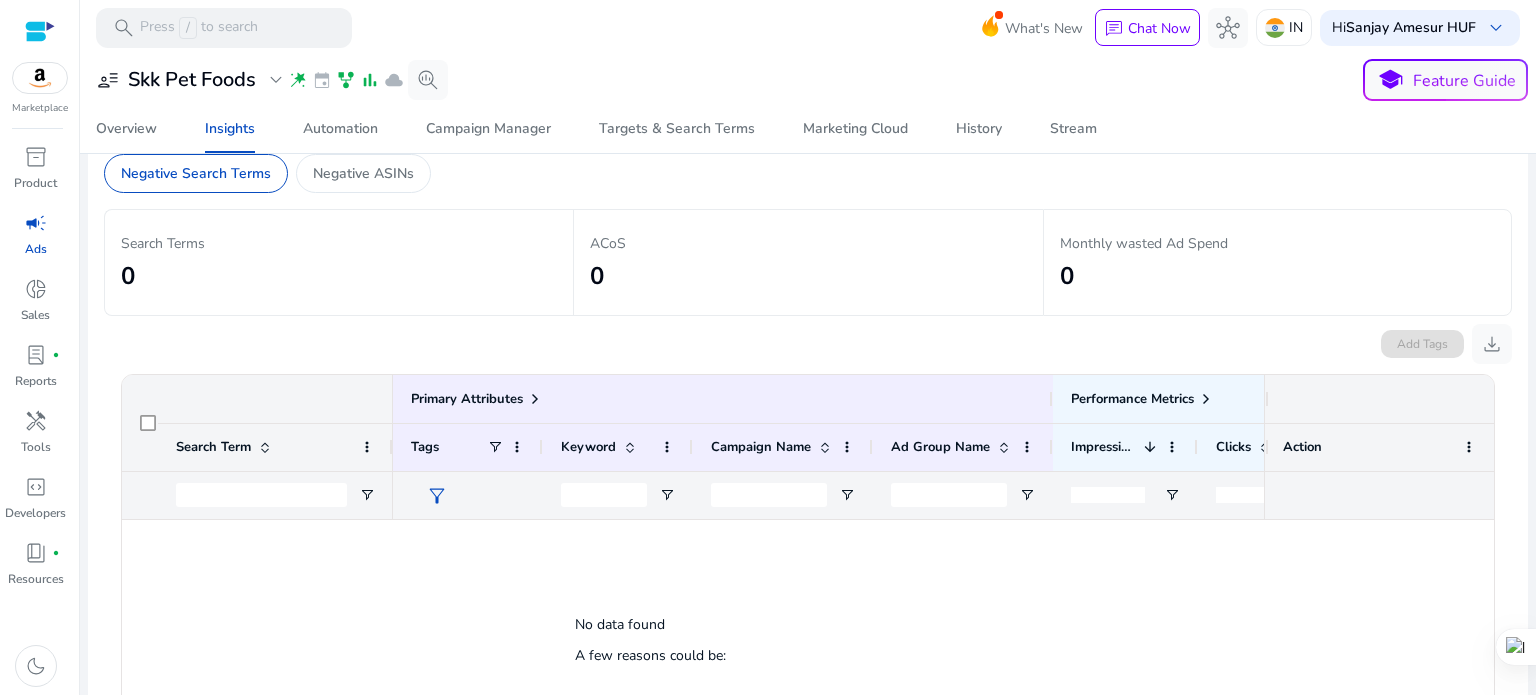 scroll, scrollTop: 0, scrollLeft: 0, axis: both 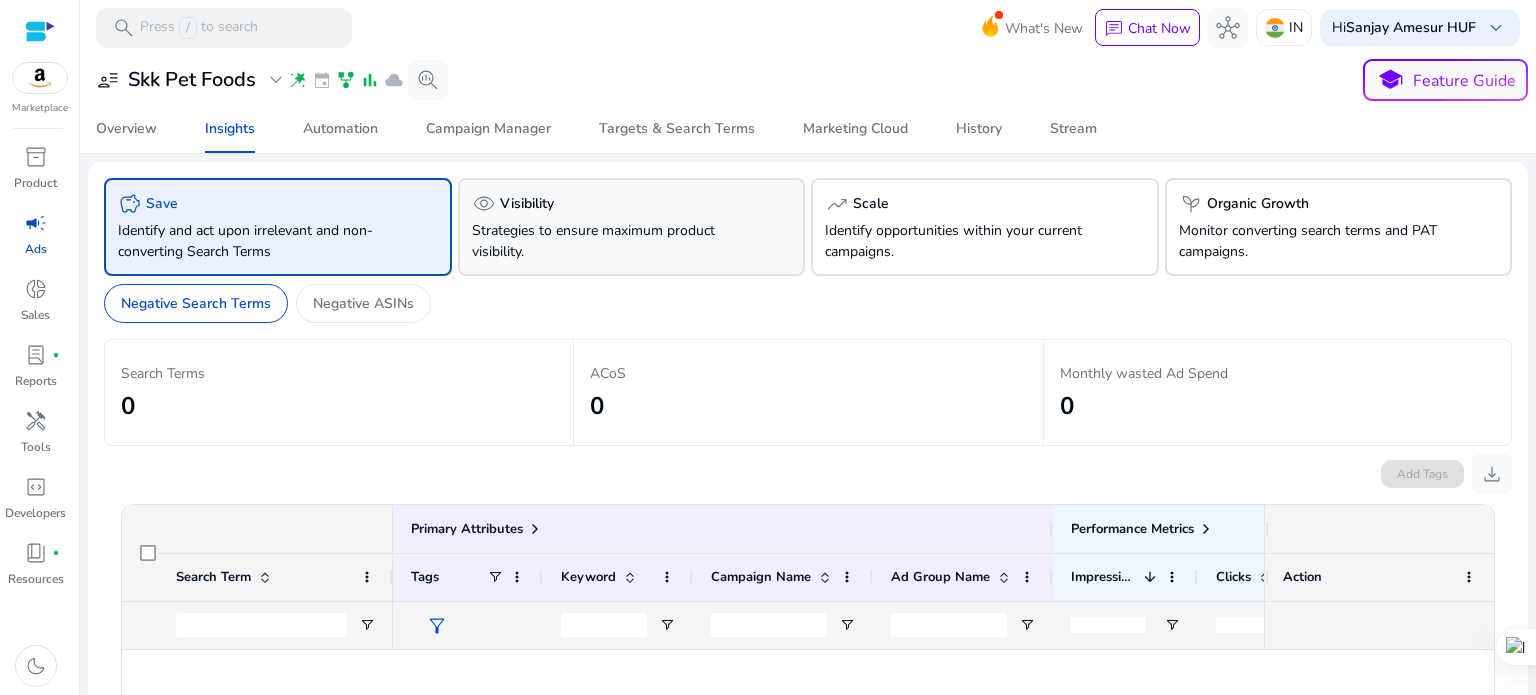 click on "visibility   Visibility  Strategies to ensure maximum product visibility." 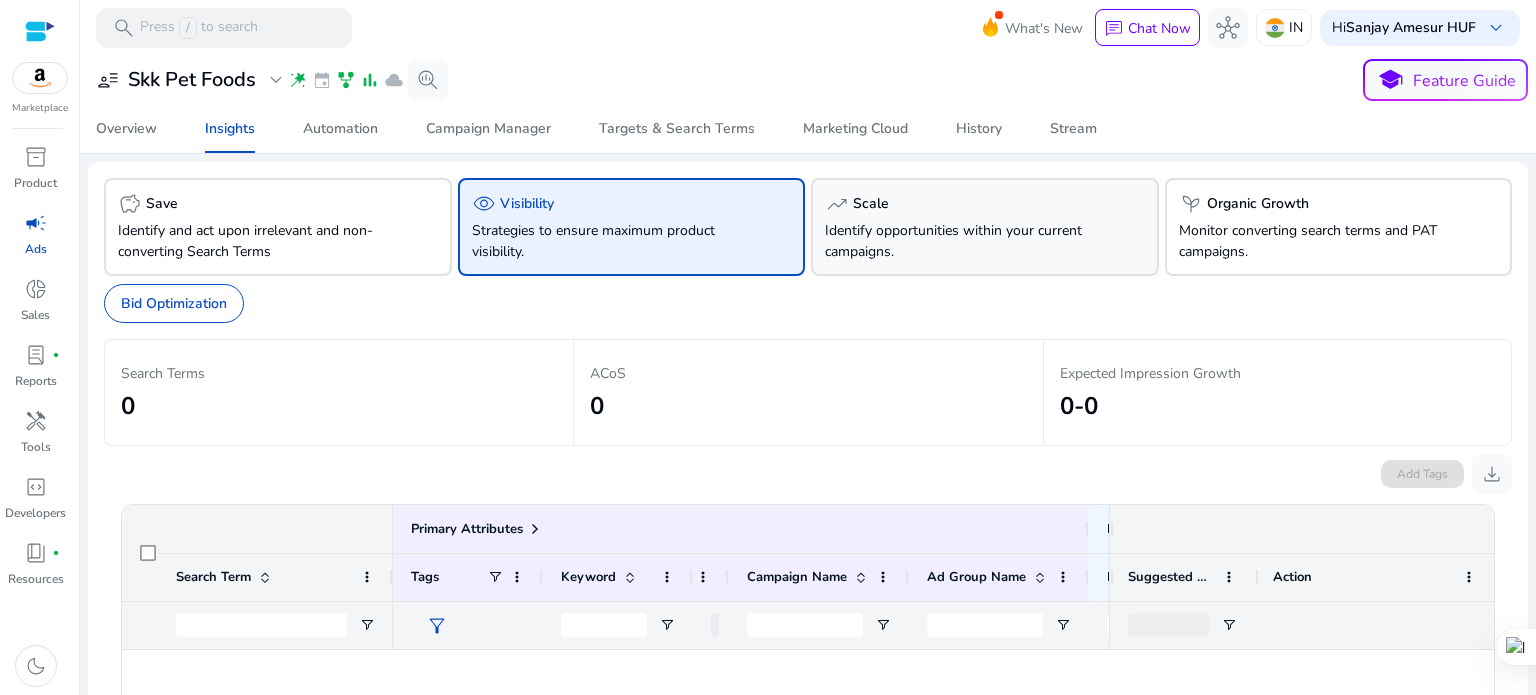 scroll, scrollTop: 0, scrollLeft: 0, axis: both 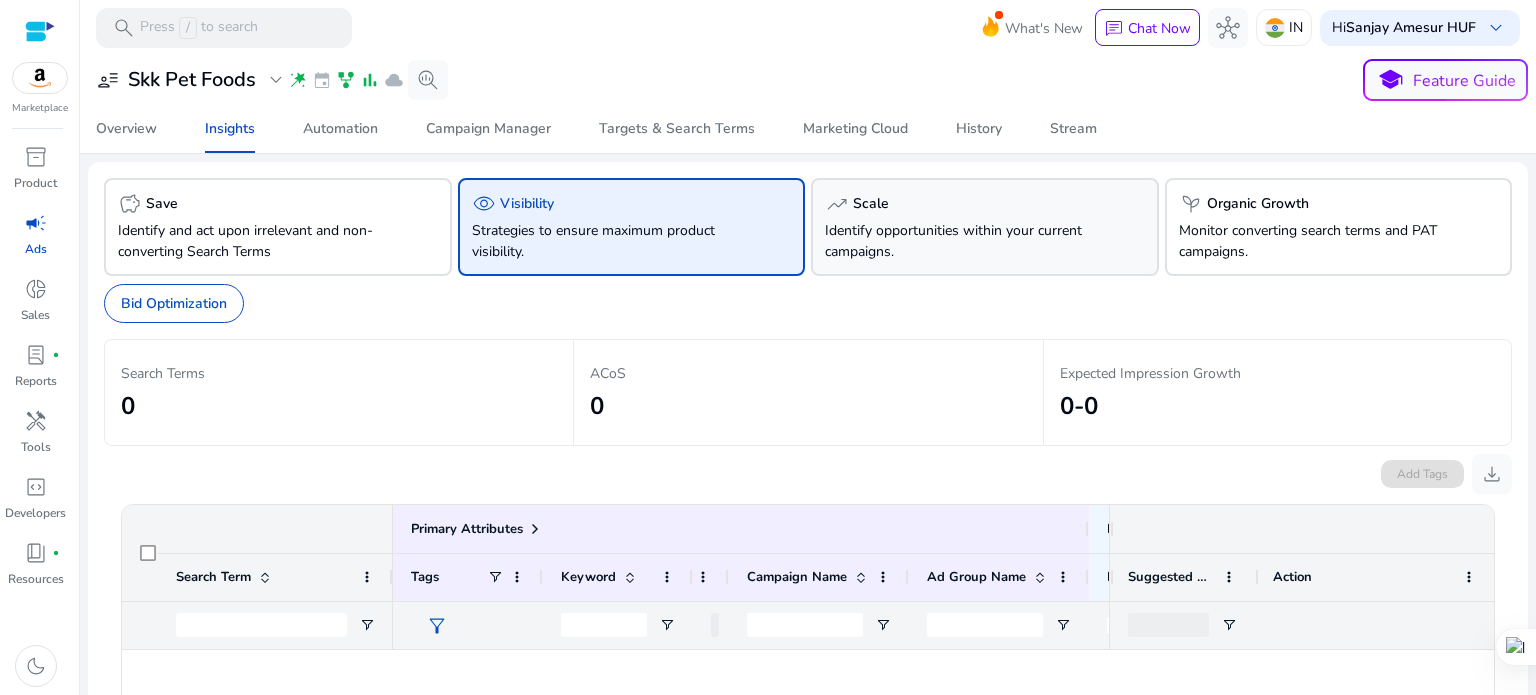 click on "Identify opportunities within your current campaigns." 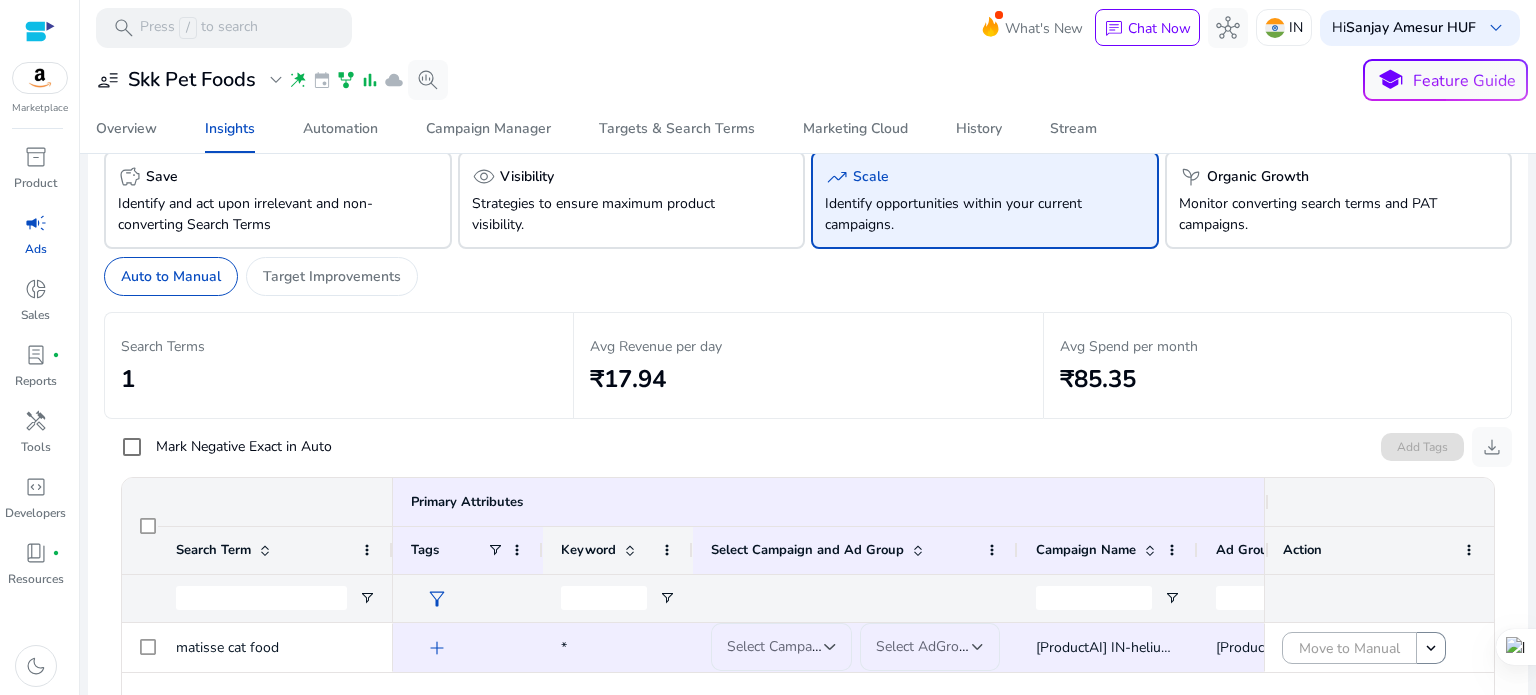 scroll, scrollTop: 0, scrollLeft: 0, axis: both 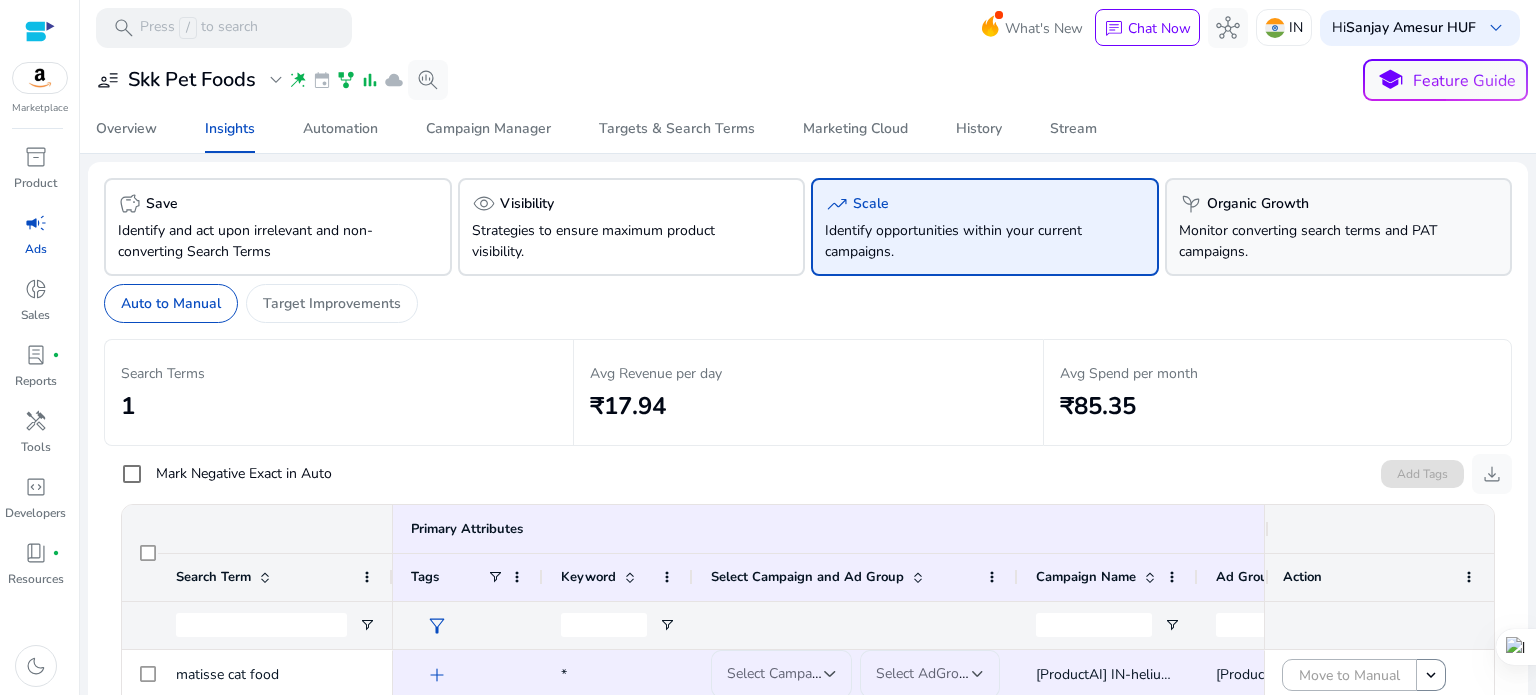 click on "Organic Growth" 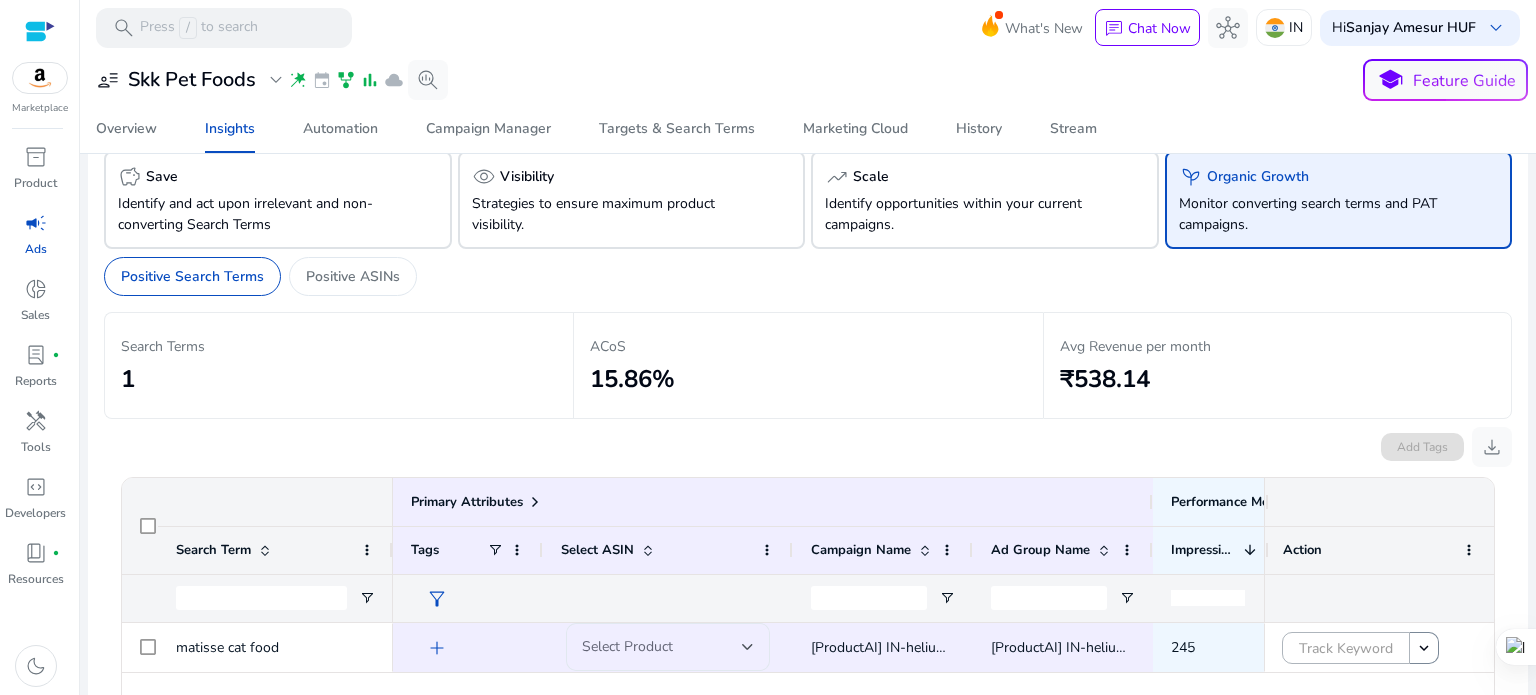 scroll, scrollTop: 0, scrollLeft: 0, axis: both 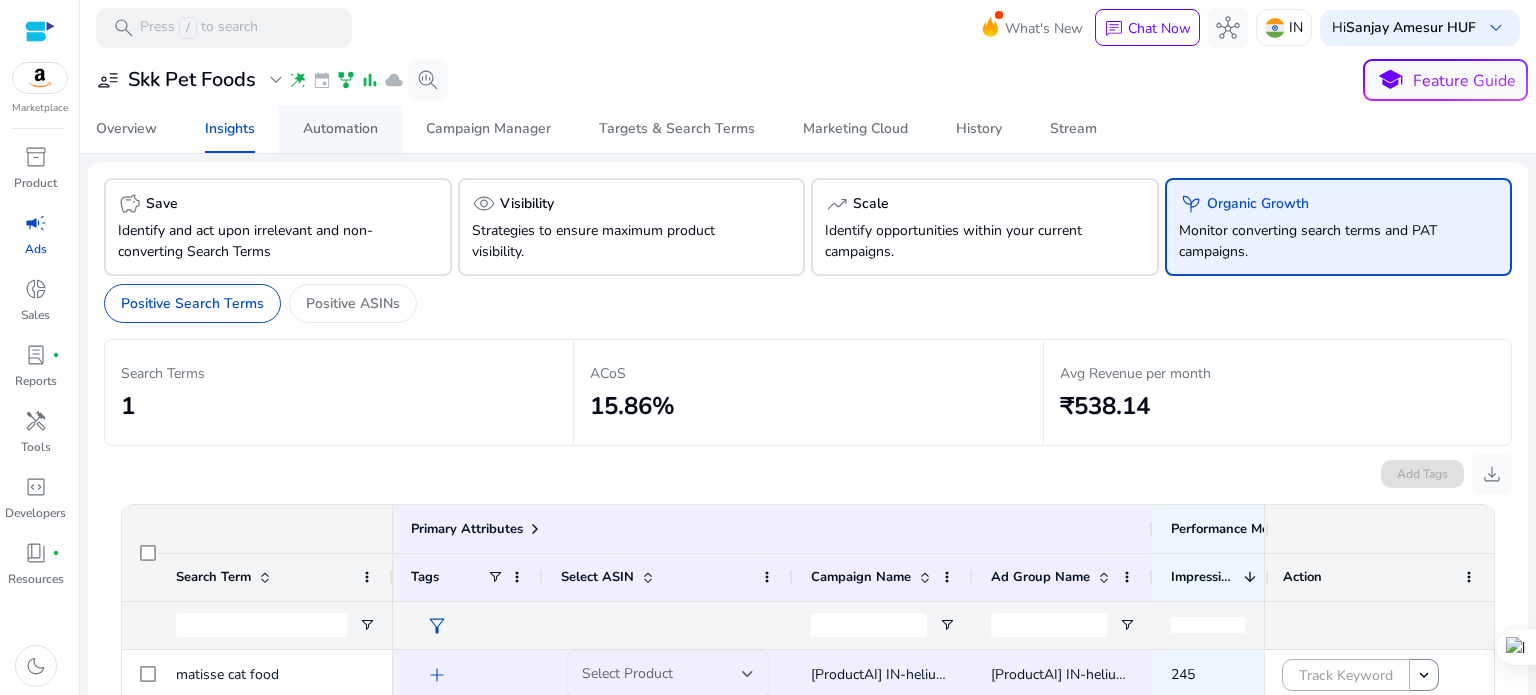 click on "Automation" at bounding box center (340, 129) 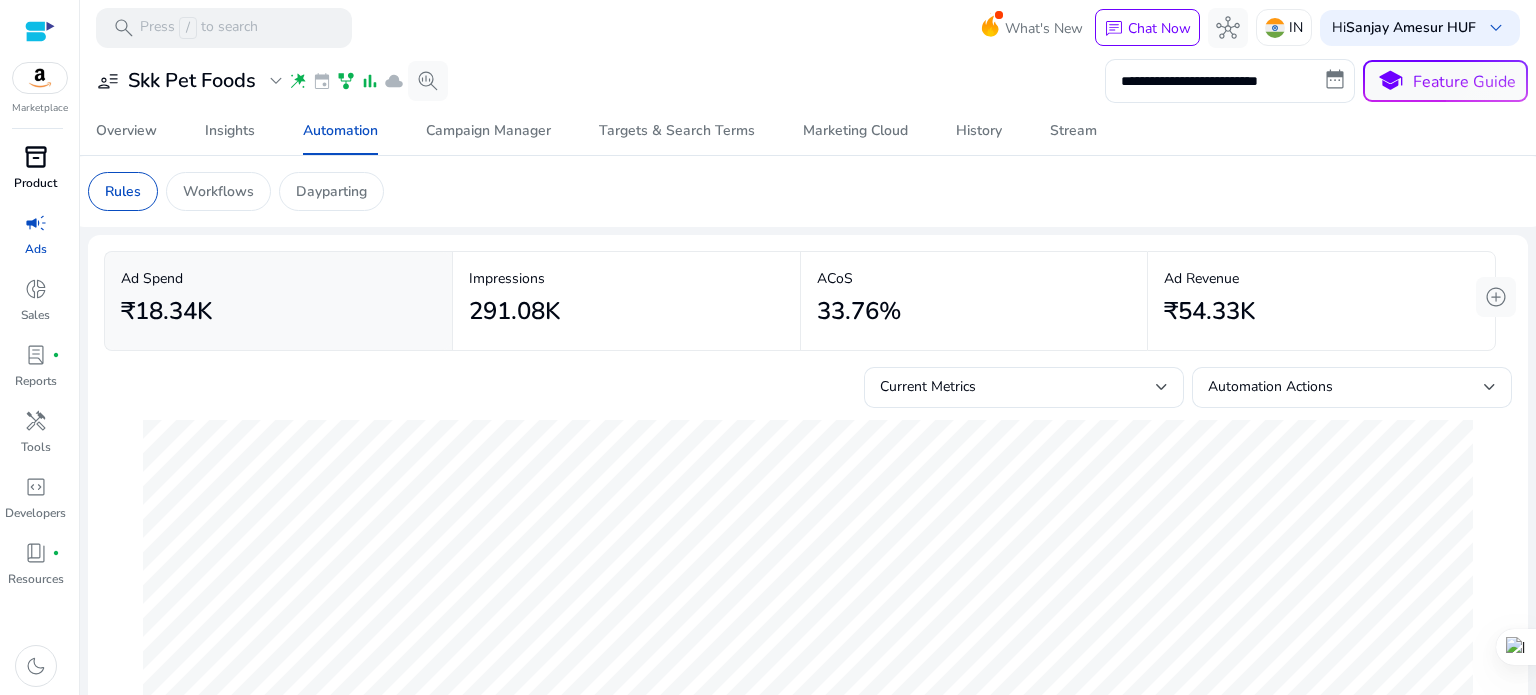 click on "inventory_2" at bounding box center (36, 157) 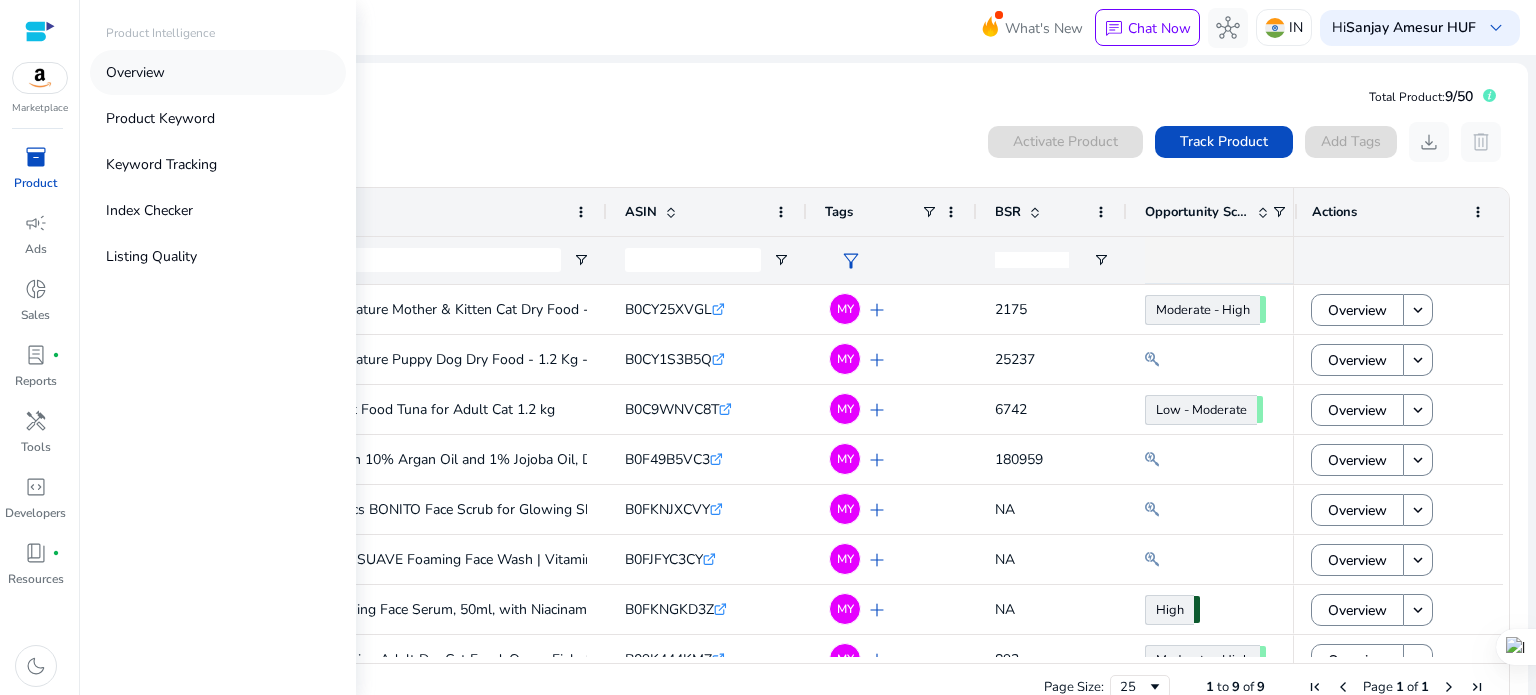 click on "Overview" at bounding box center [218, 72] 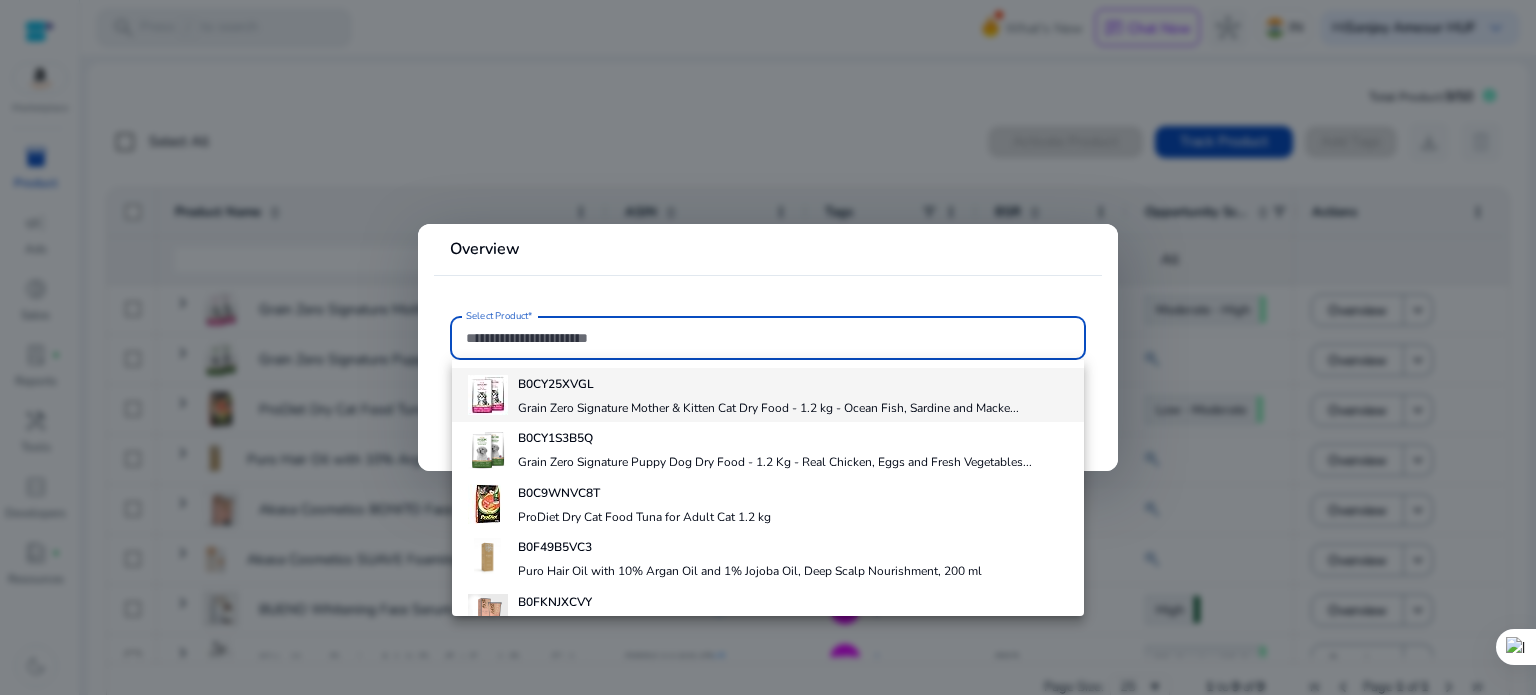 click on "B0CY25XVGL  Grain Zero Signature Mother & Kitten Cat Dry Food - 1.2 kg - Ocean Fish, Sardine and Macke..." at bounding box center (768, 395) 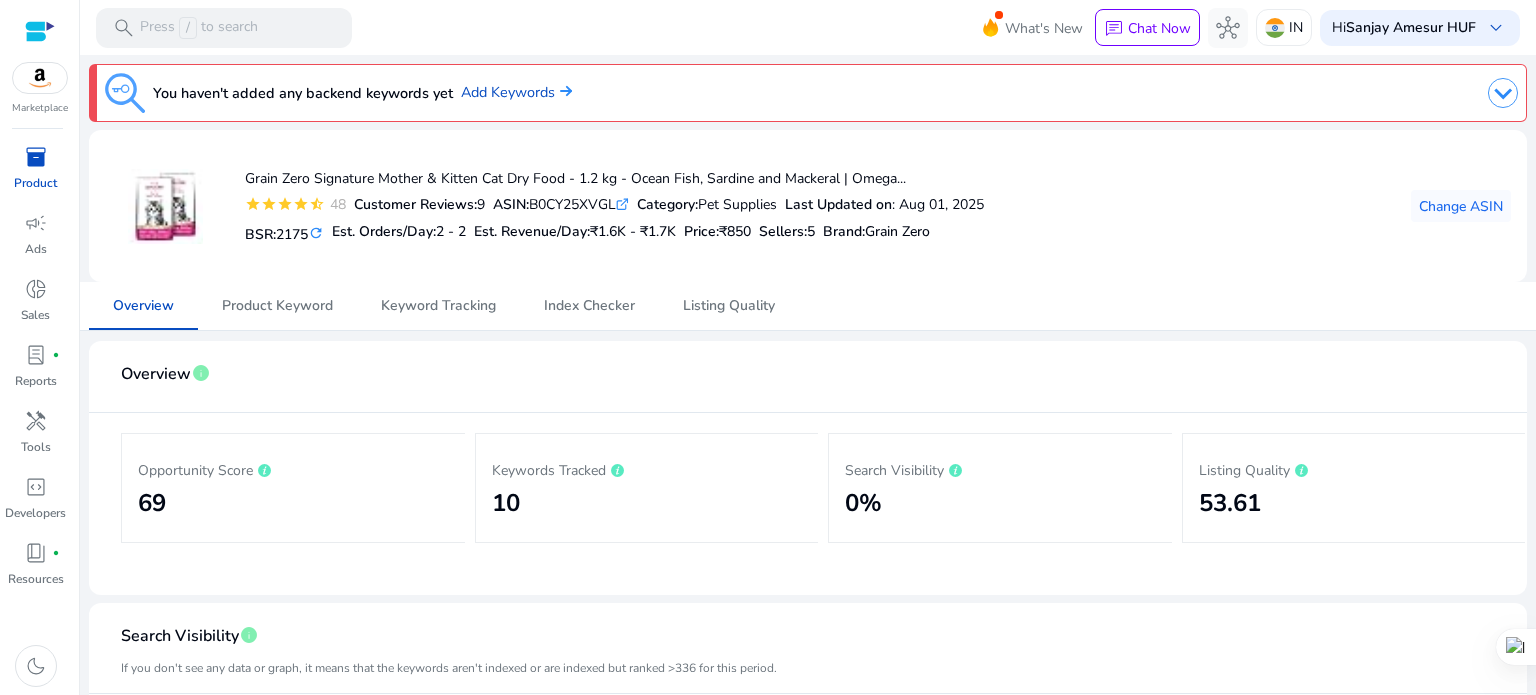click 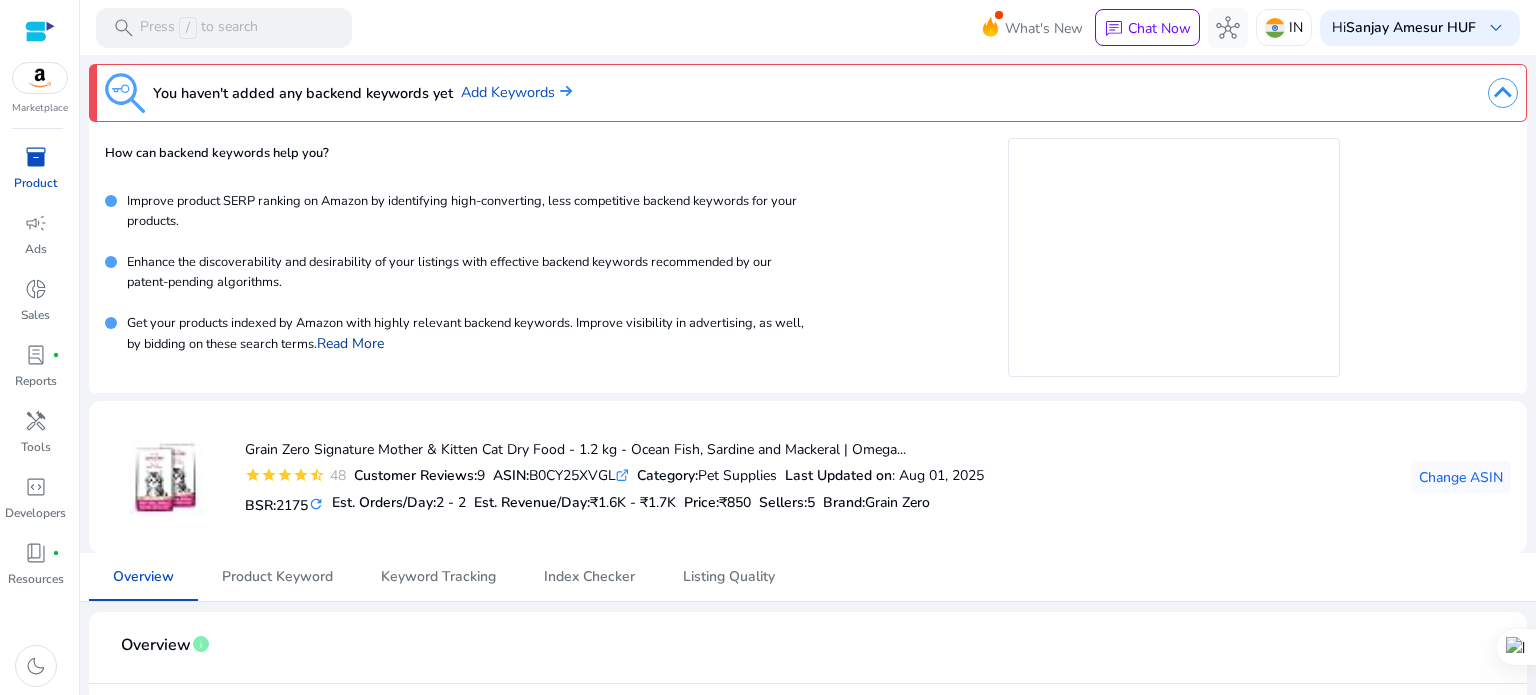 click on "Read More" 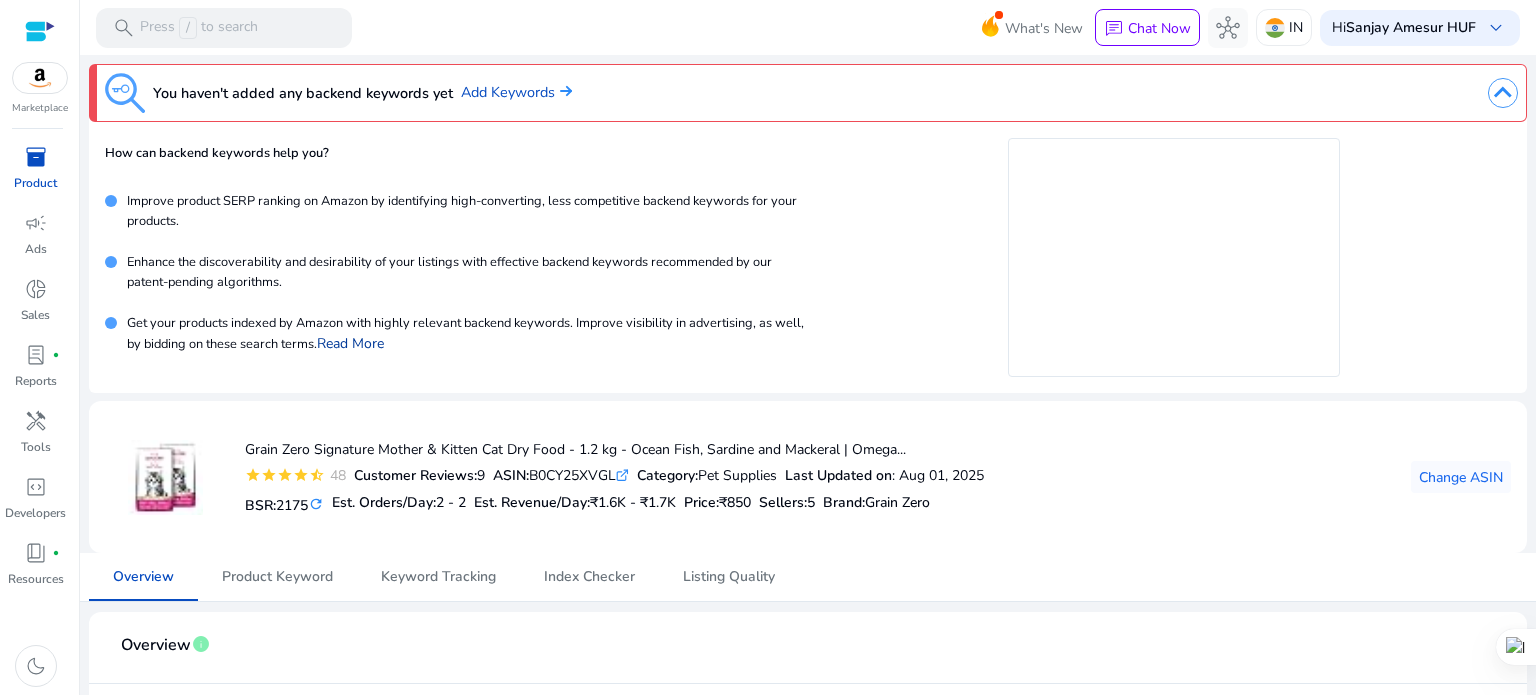 click on "Read More" 